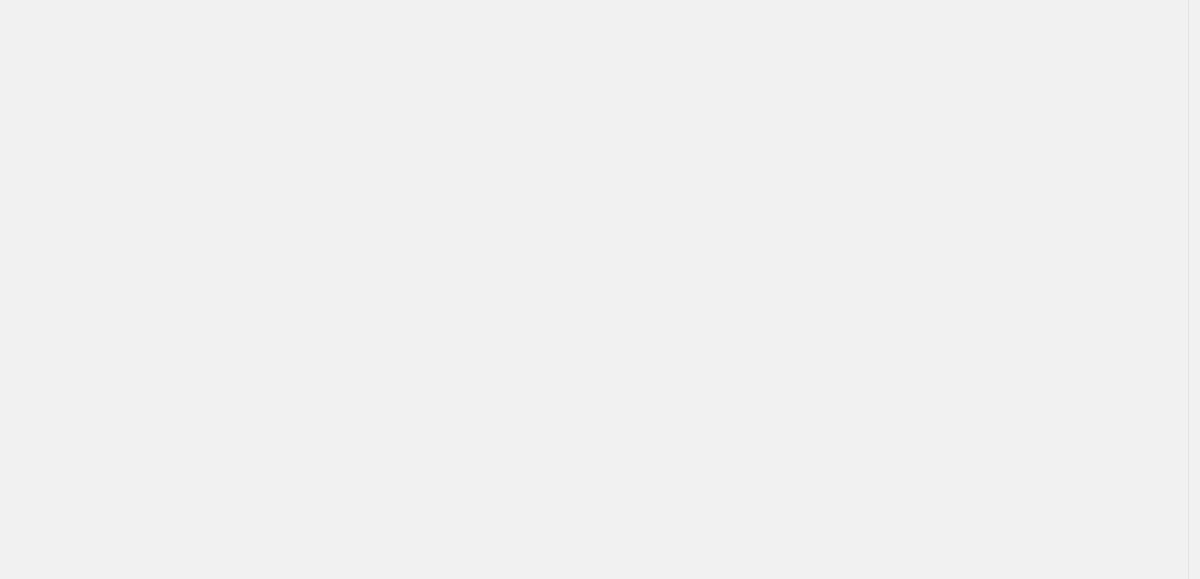 scroll, scrollTop: 0, scrollLeft: 0, axis: both 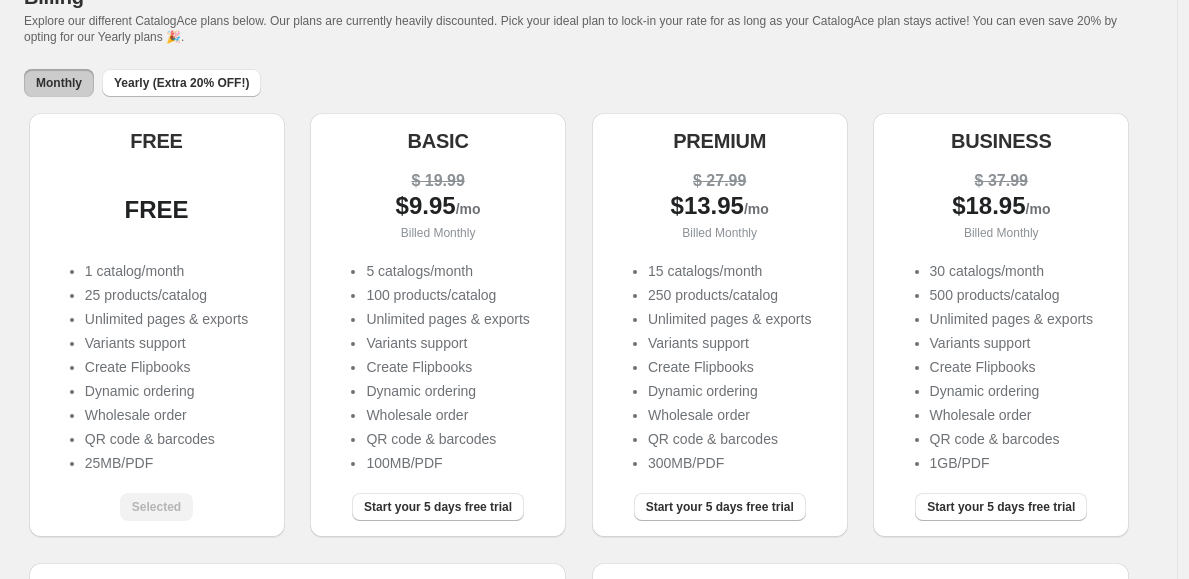 click on "Explore our different CatalogAce plans below. Our plans are currently heavily discounted. Pick your ideal plan to lock-in your rate for as long as your CatalogAce plan stays active! You can even save 20% by opting for our Yearly plans 🎉." at bounding box center [570, 29] 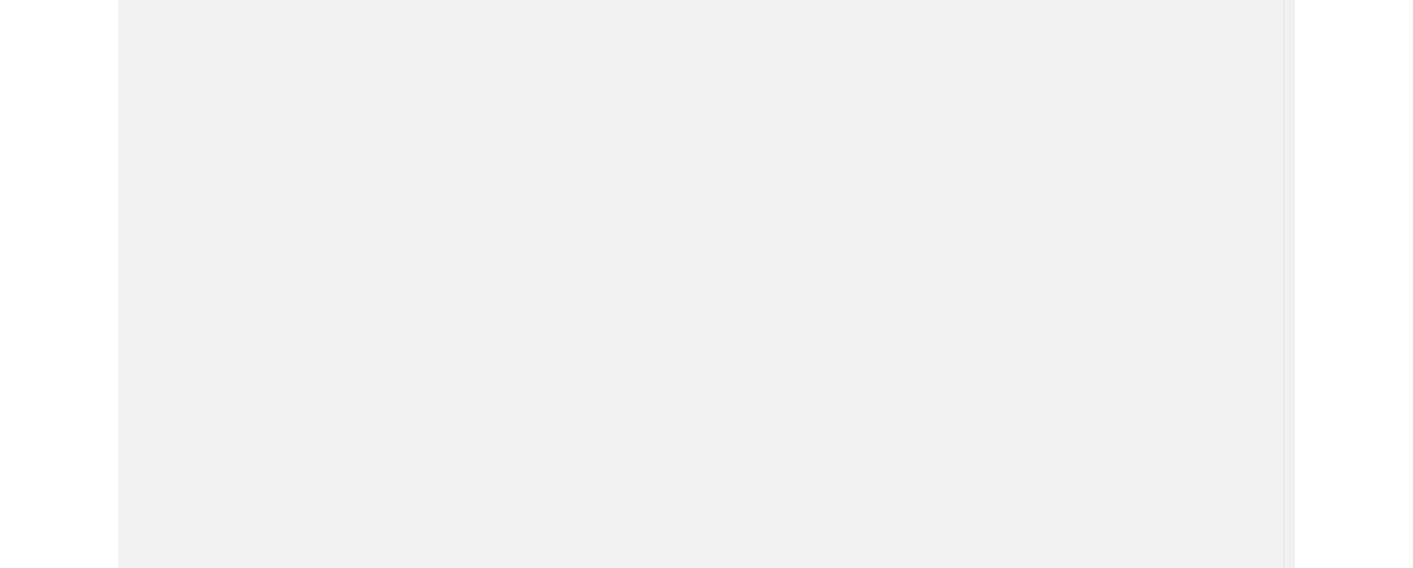 scroll, scrollTop: 0, scrollLeft: 0, axis: both 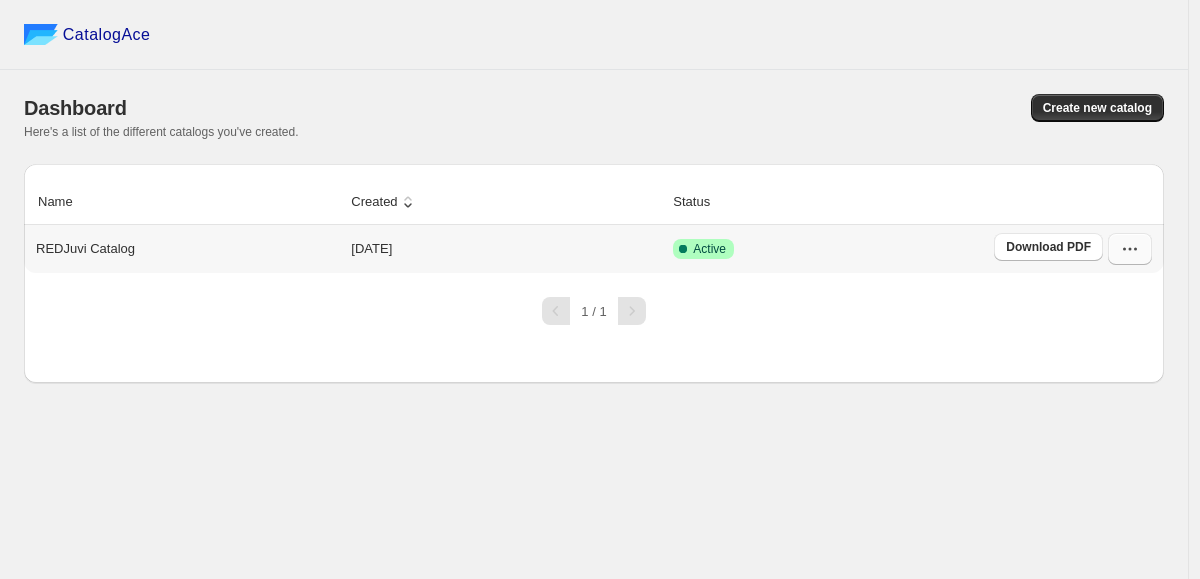 click 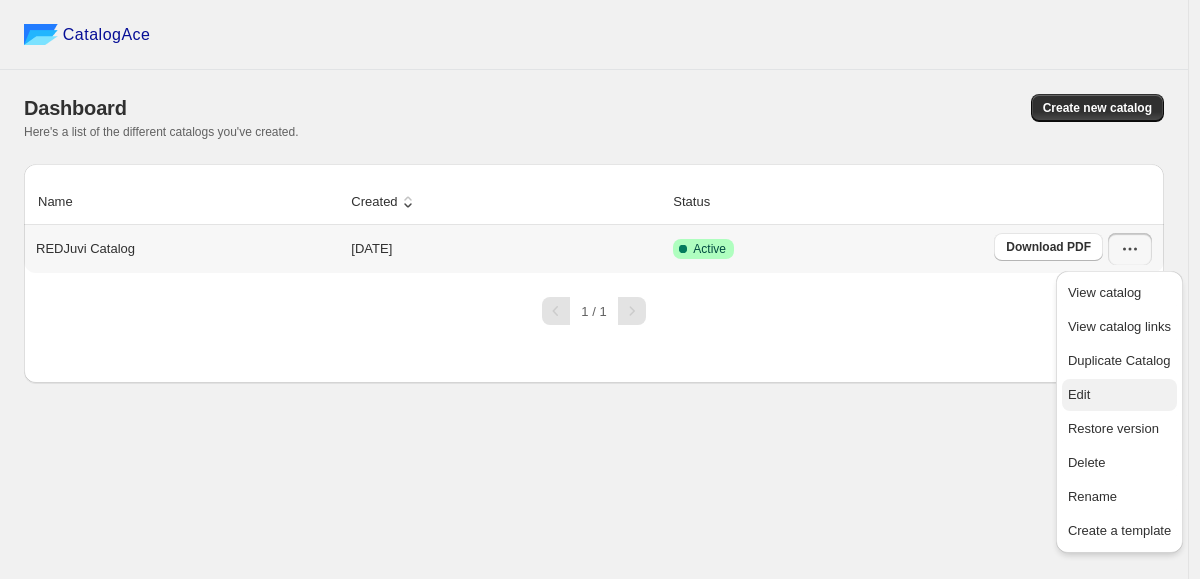 click on "Edit" at bounding box center (1119, 395) 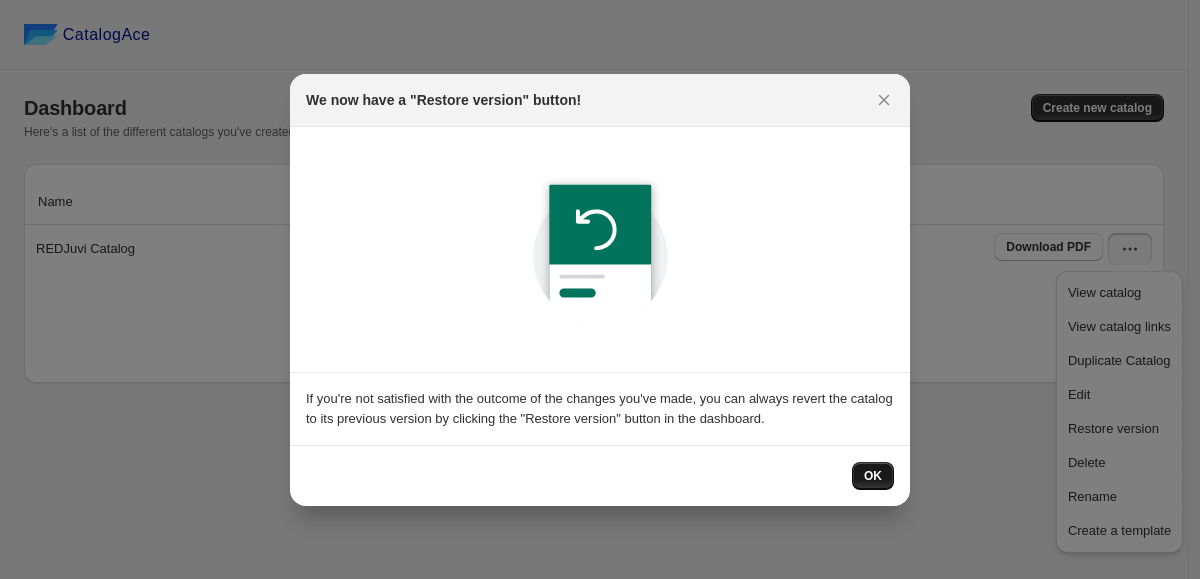 click on "OK" at bounding box center (873, 476) 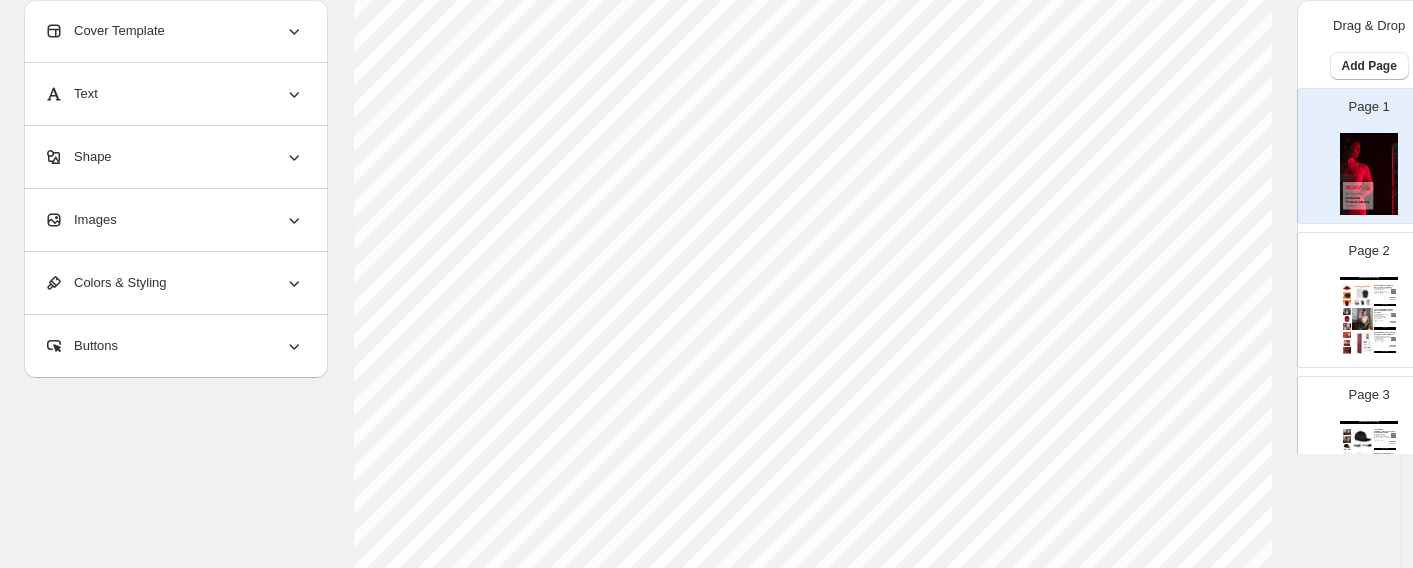 scroll, scrollTop: 822, scrollLeft: 0, axis: vertical 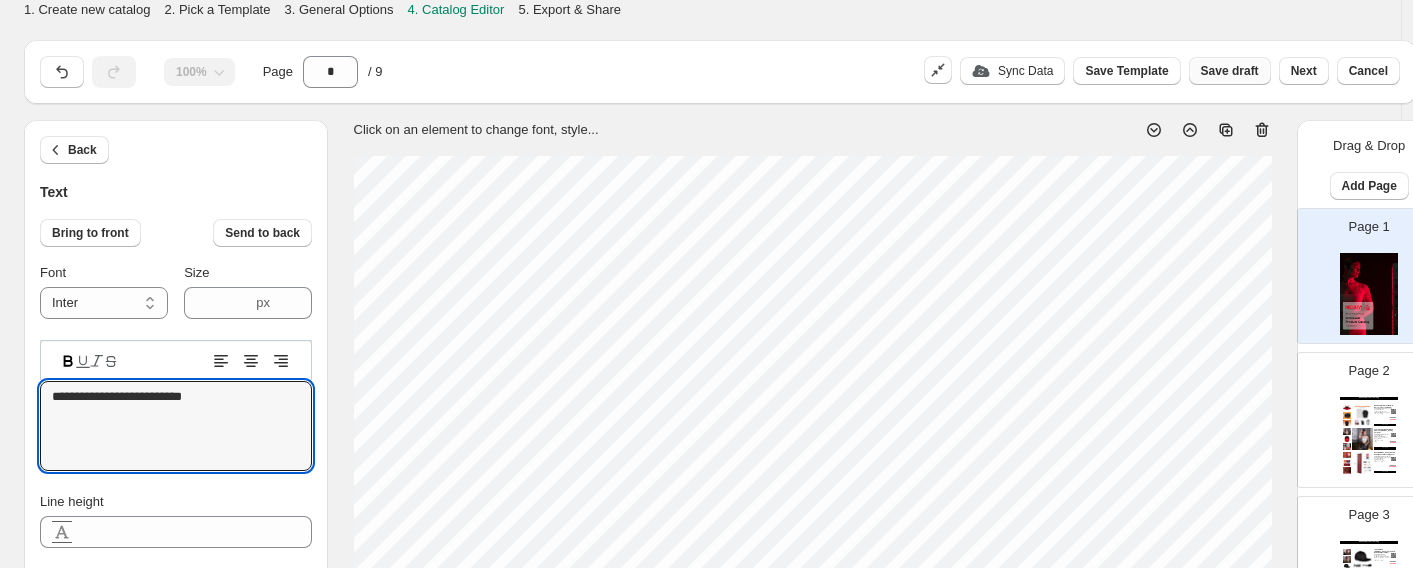 type on "**********" 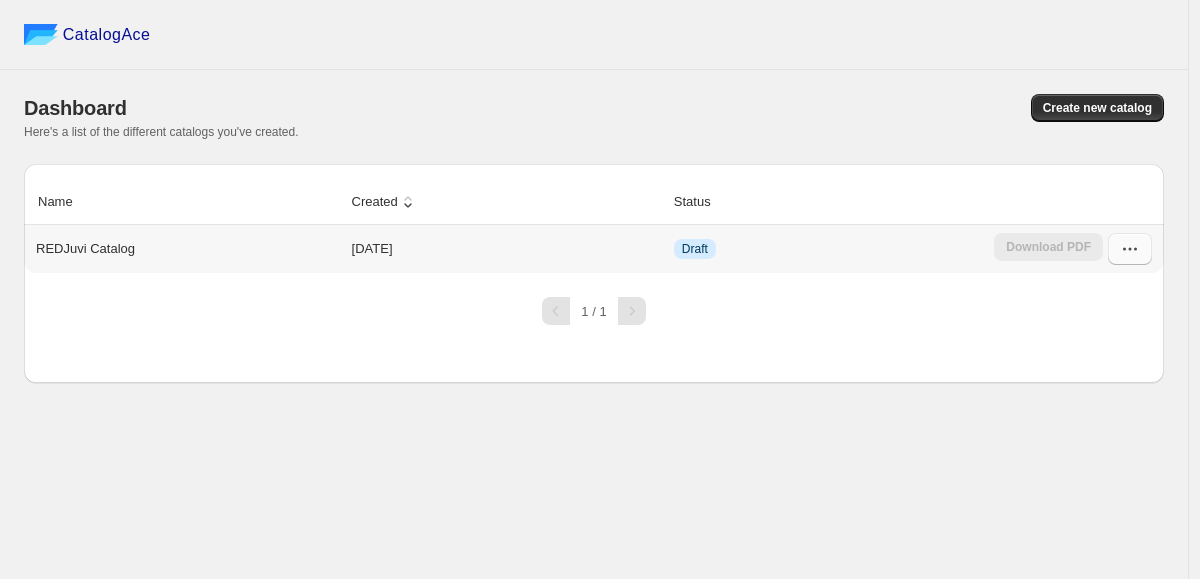 click at bounding box center (1130, 249) 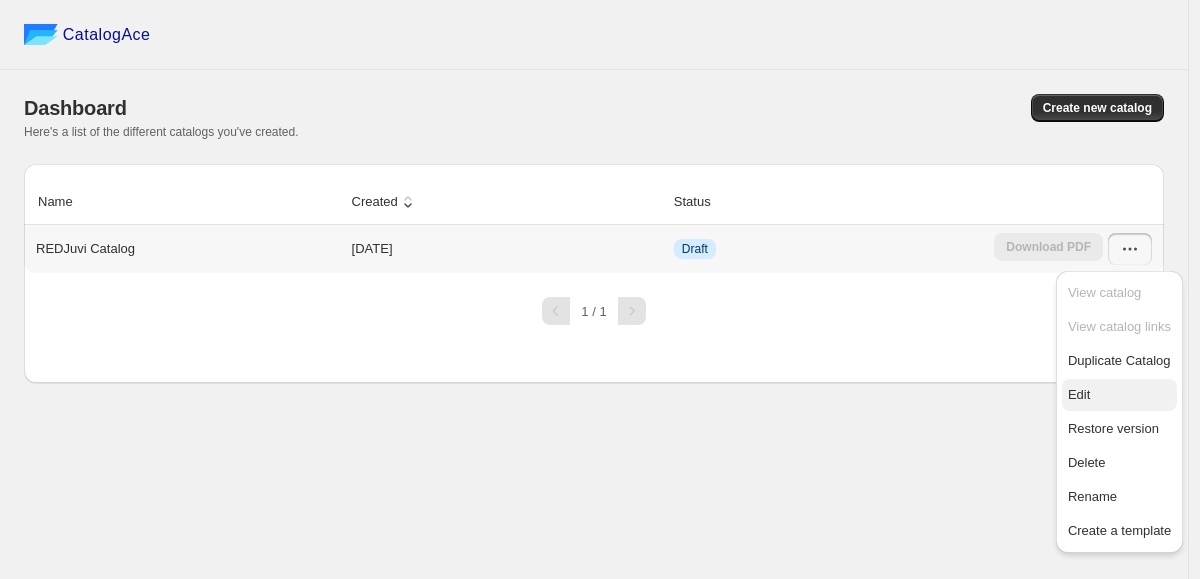 click on "Edit" at bounding box center [1119, 395] 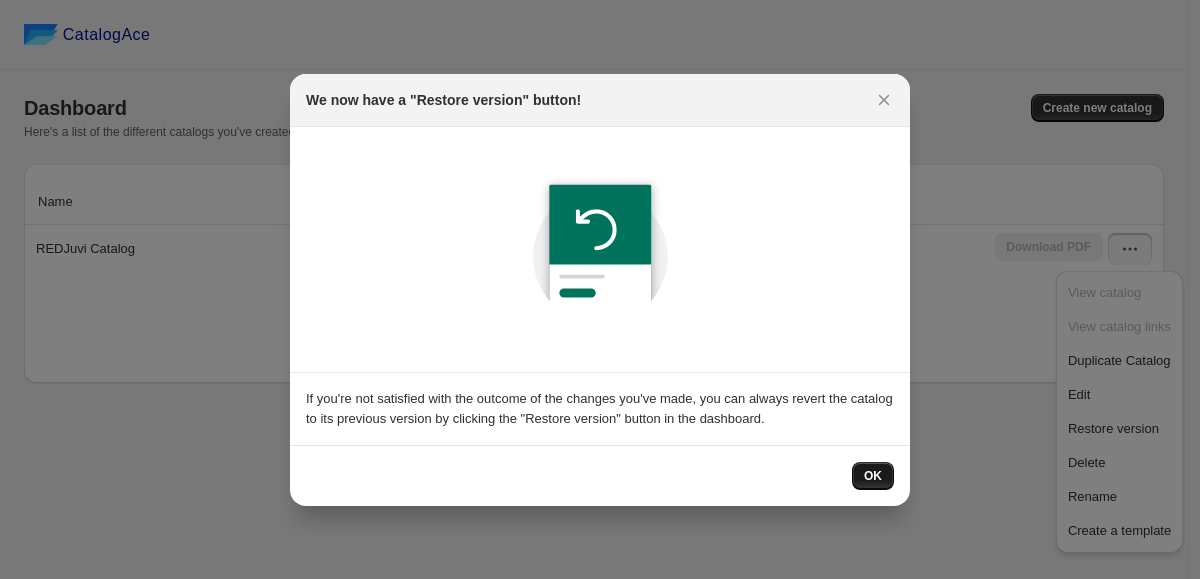 click on "OK" at bounding box center (873, 476) 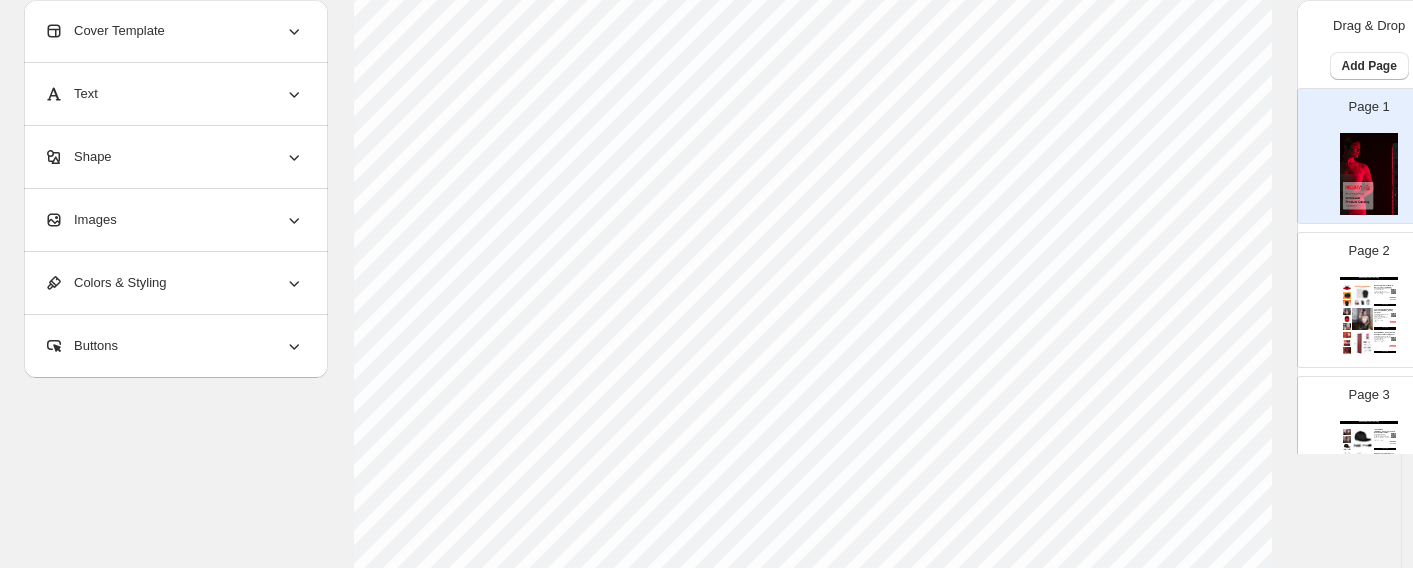scroll, scrollTop: 492, scrollLeft: 0, axis: vertical 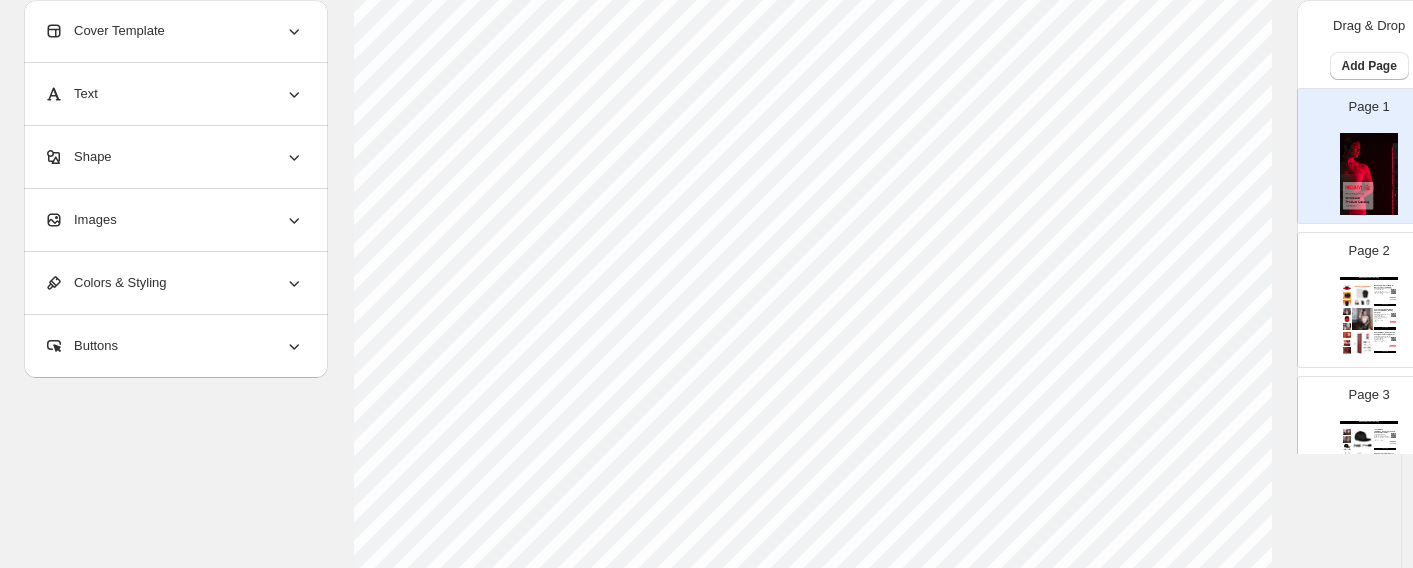 click at bounding box center [1363, 296] 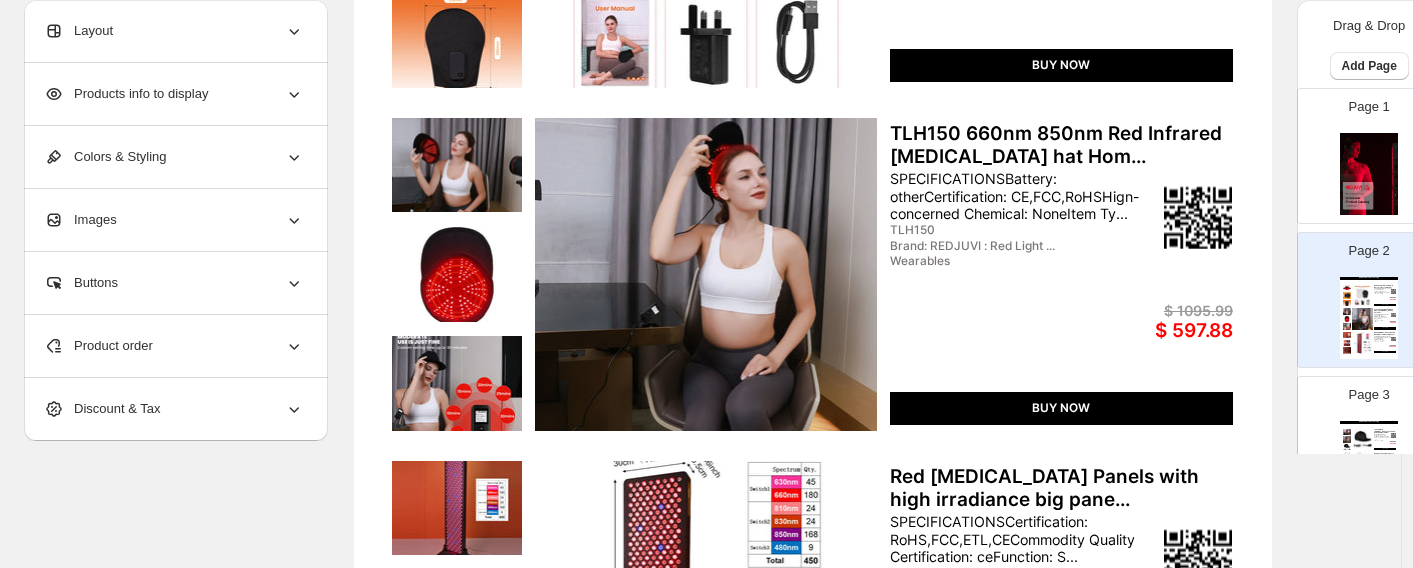 click on "Layout" at bounding box center [174, 31] 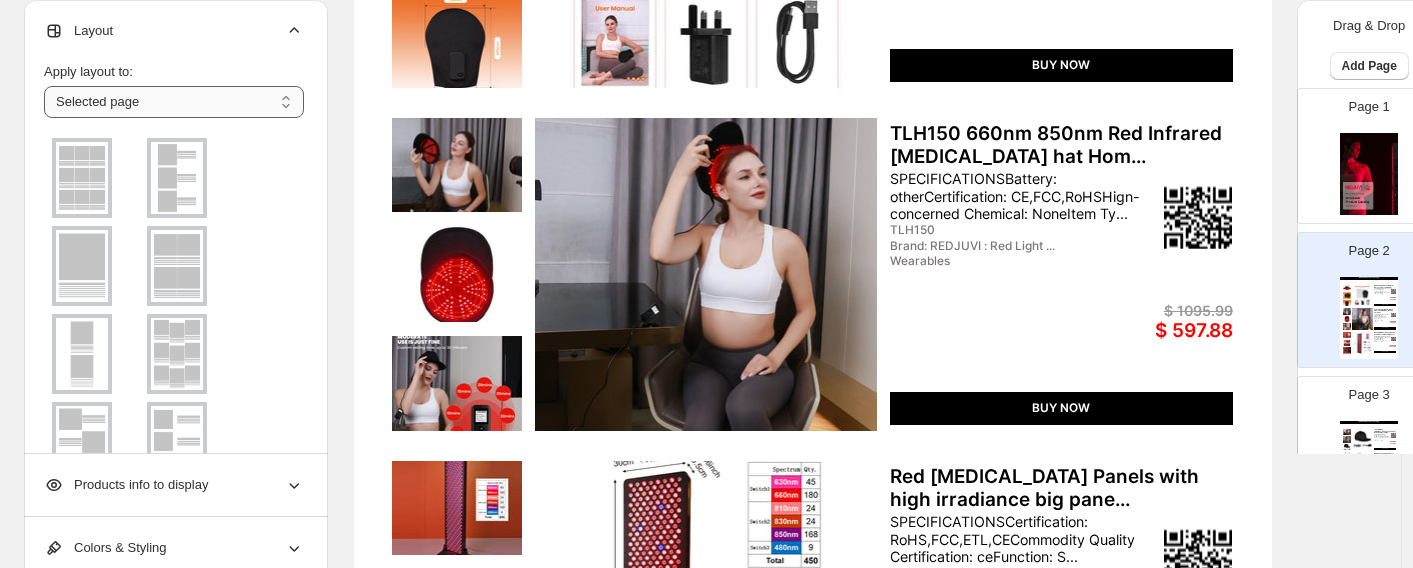click on "**********" at bounding box center [174, 102] 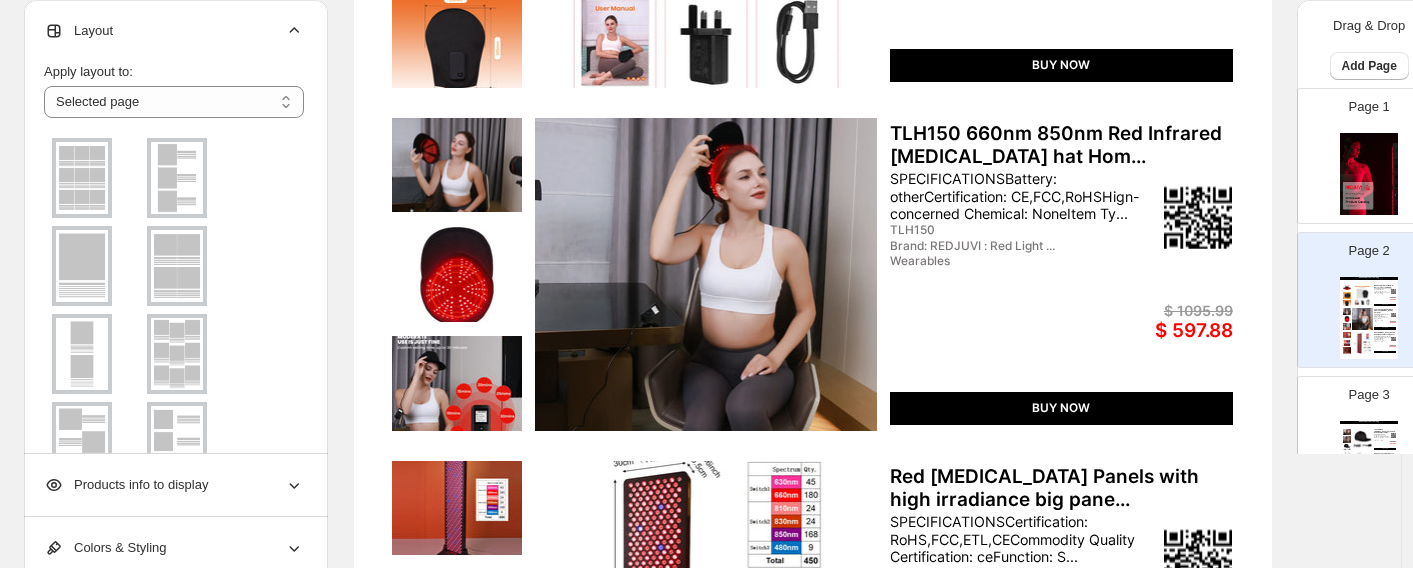 click at bounding box center (177, 178) 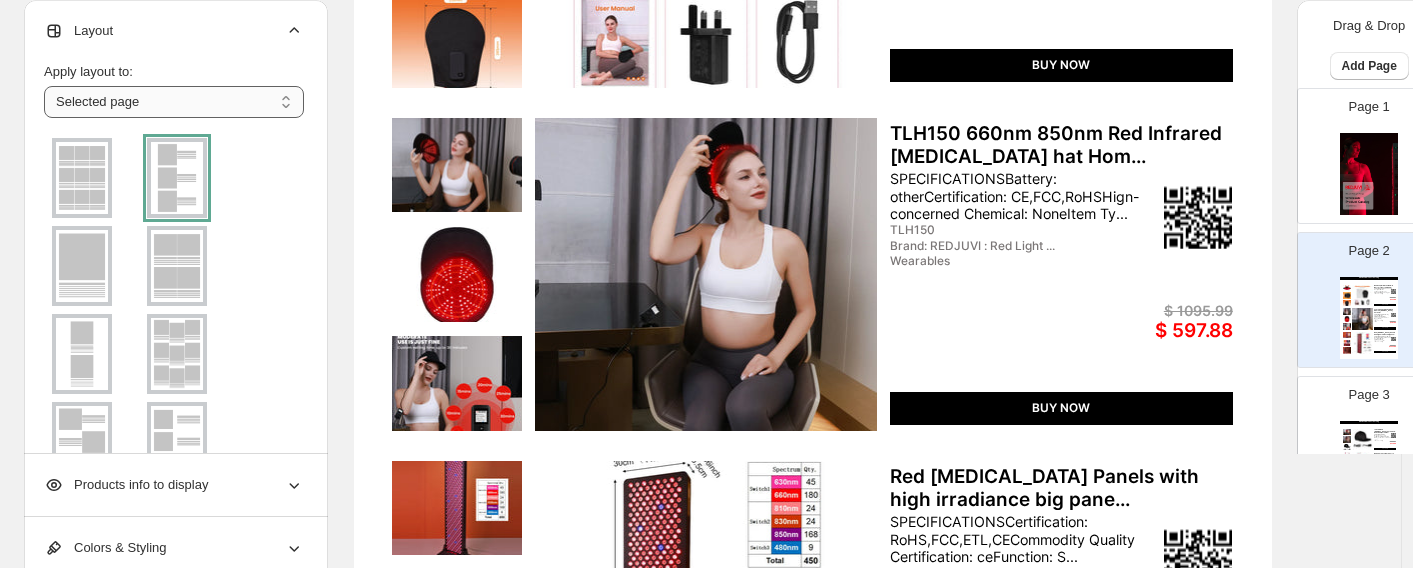 click on "**********" at bounding box center (174, 102) 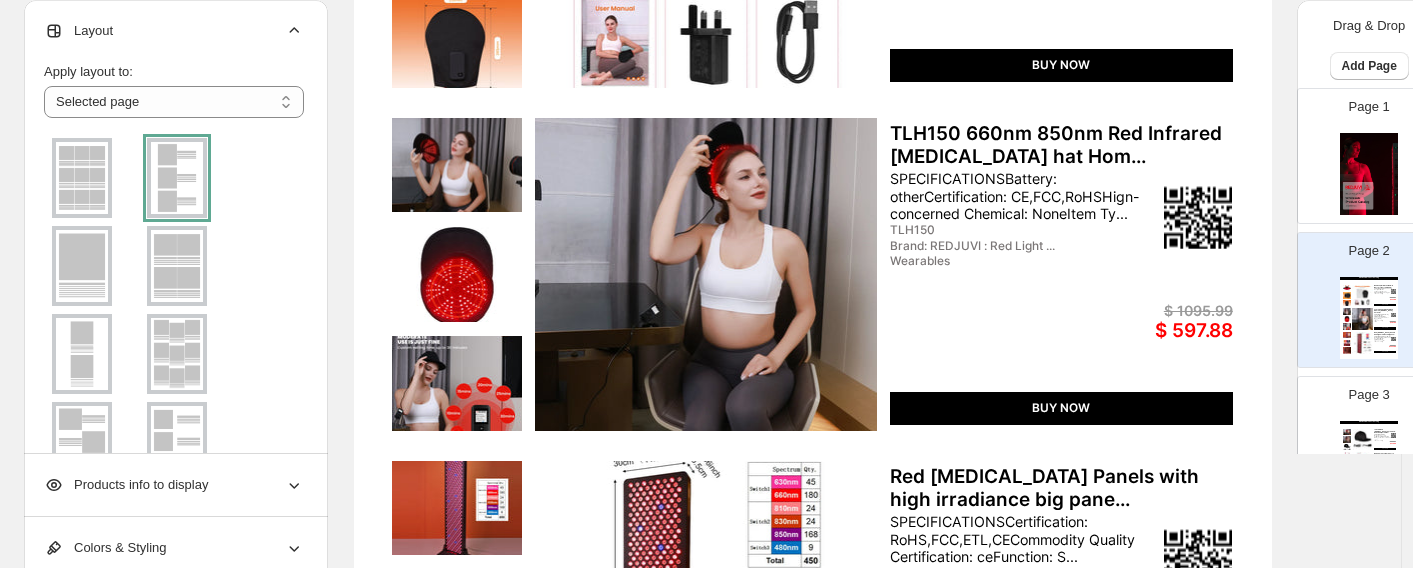 click at bounding box center (82, 178) 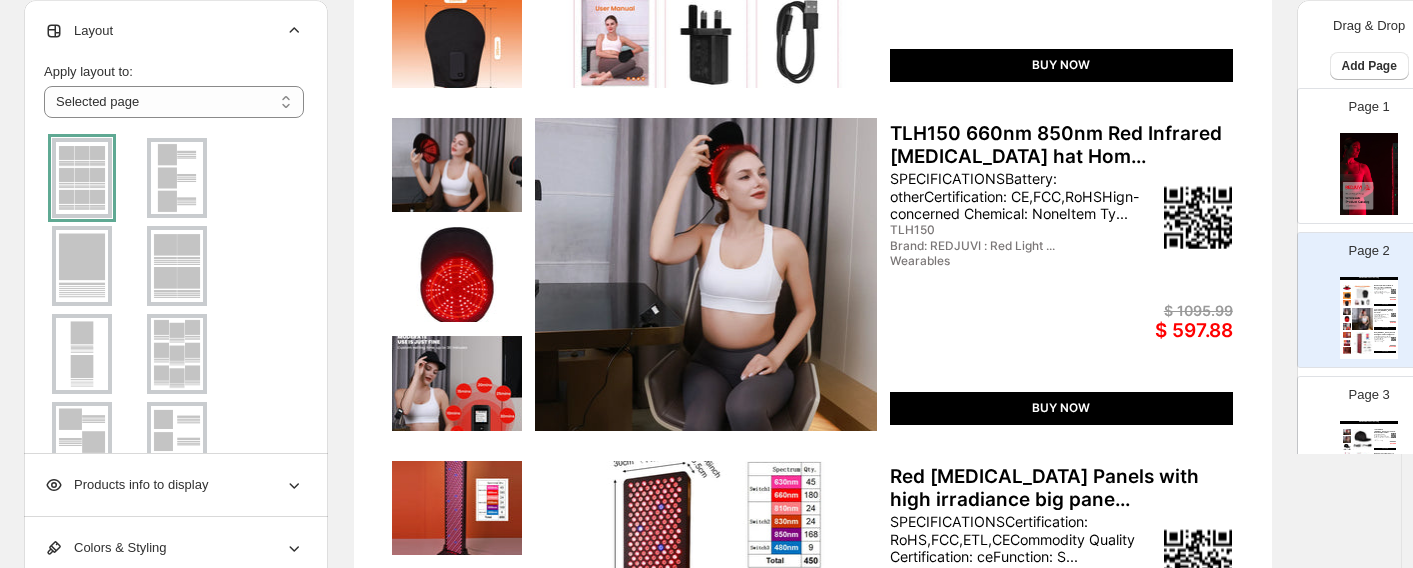 click at bounding box center (177, 178) 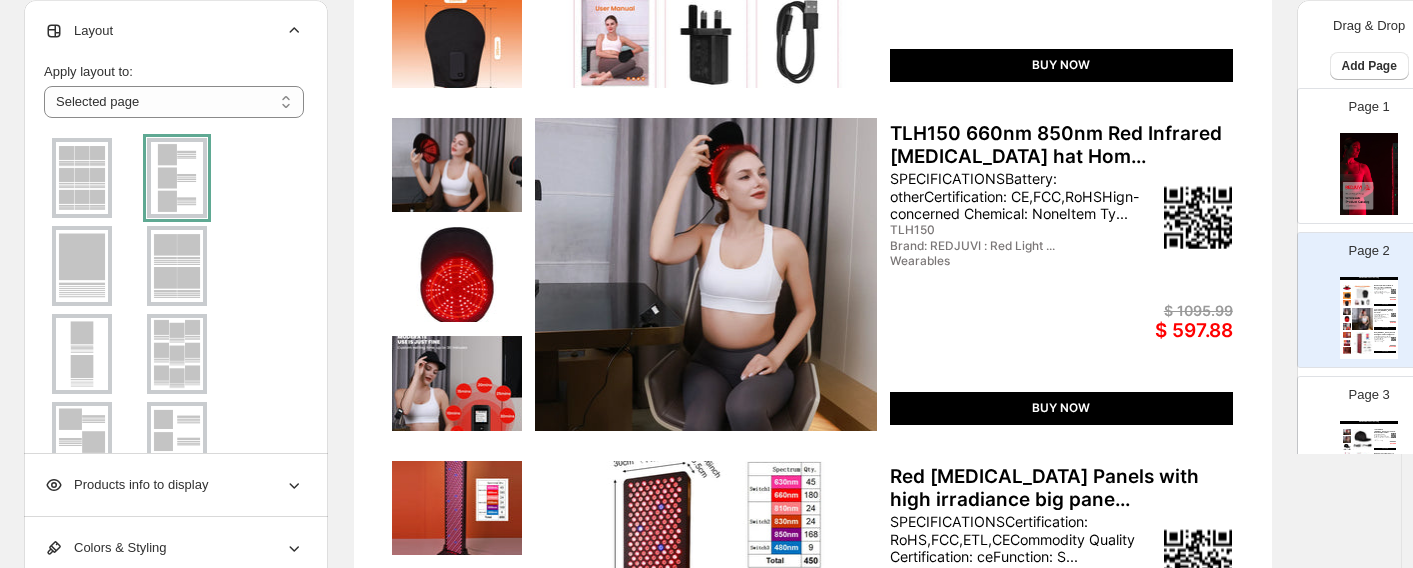 click at bounding box center (82, 178) 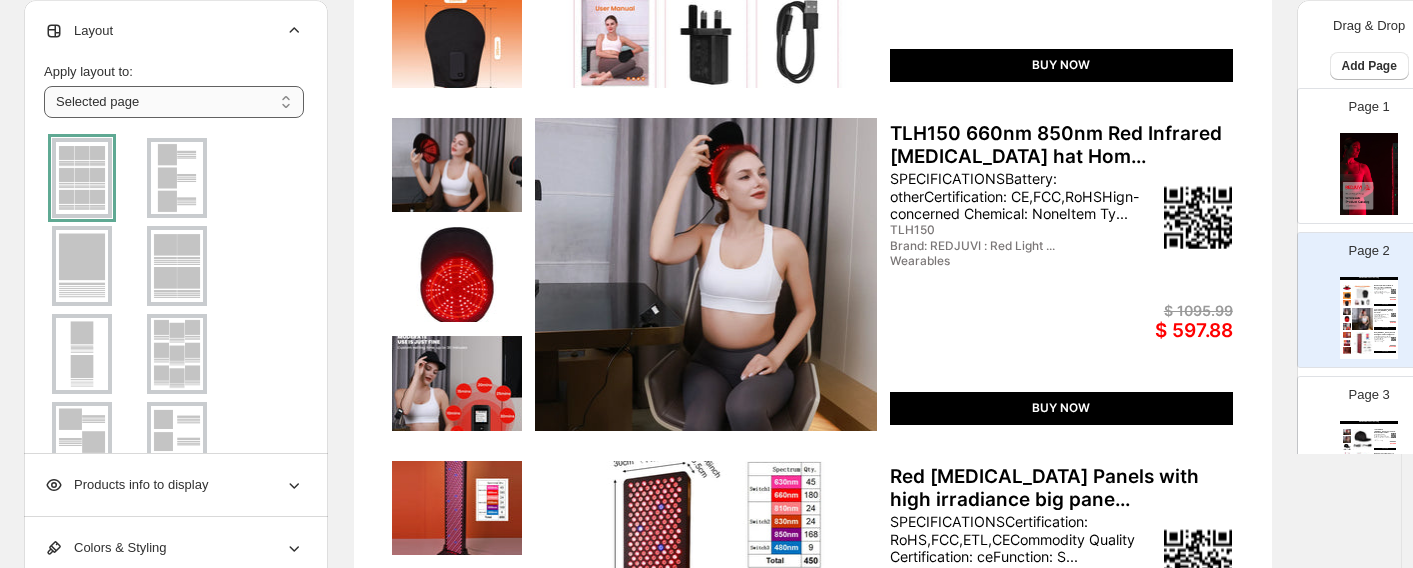 click on "**********" at bounding box center (174, 102) 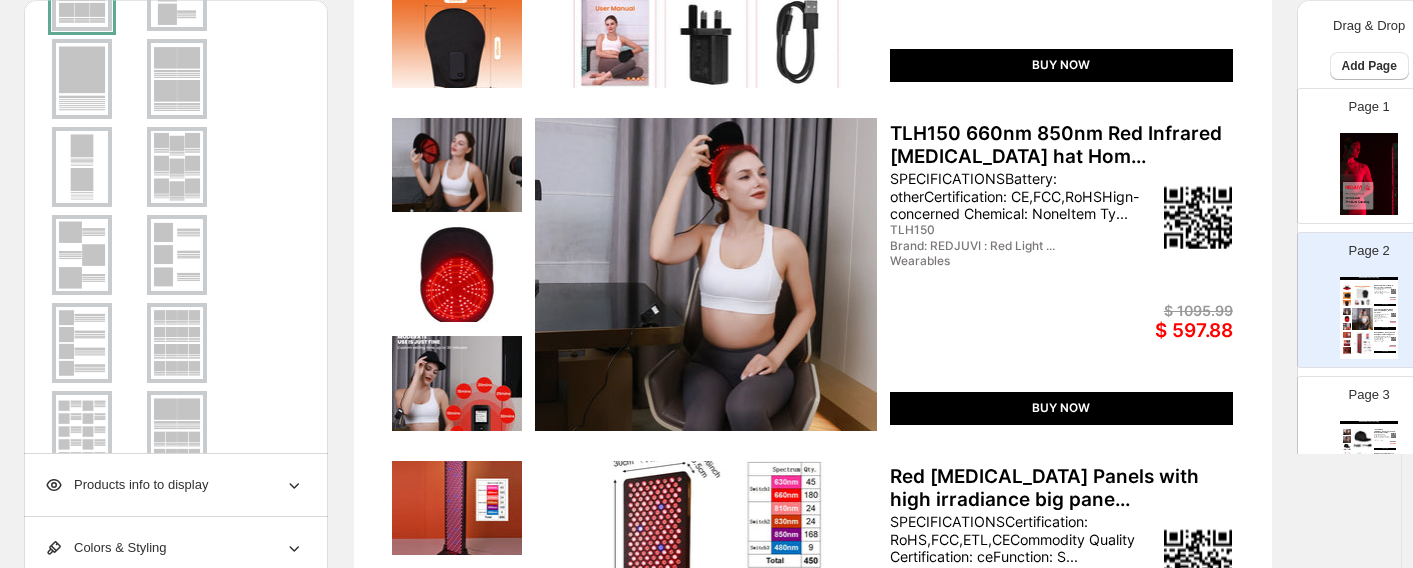 scroll, scrollTop: 368, scrollLeft: 0, axis: vertical 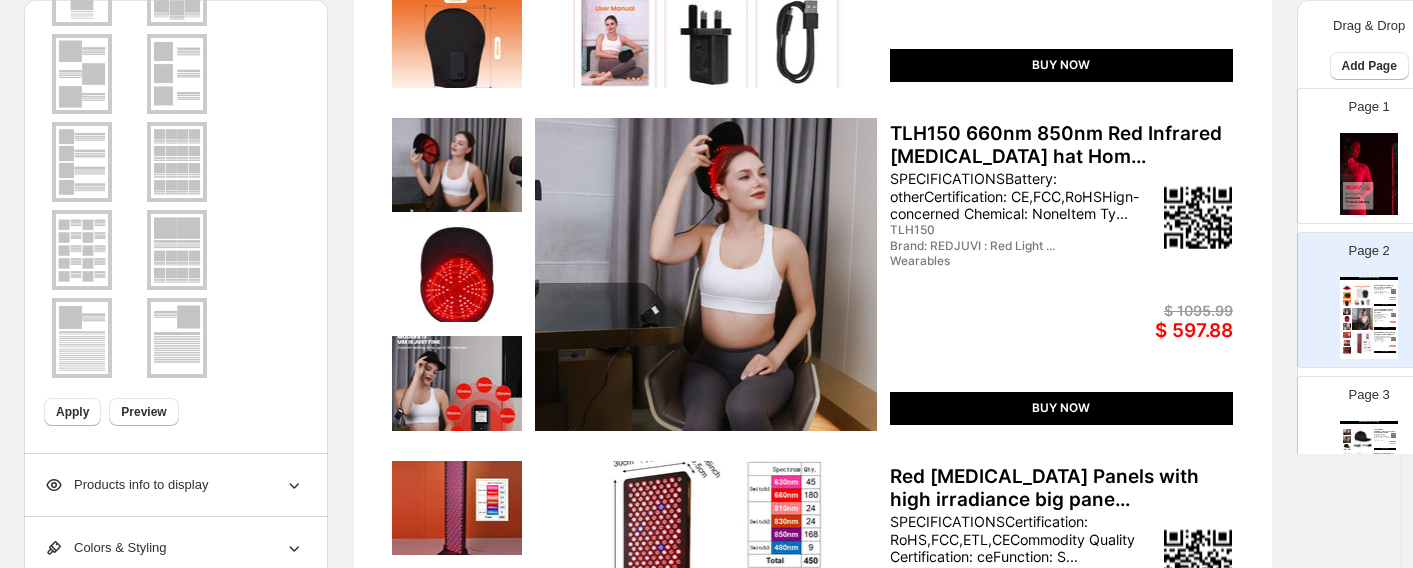 click at bounding box center [177, 250] 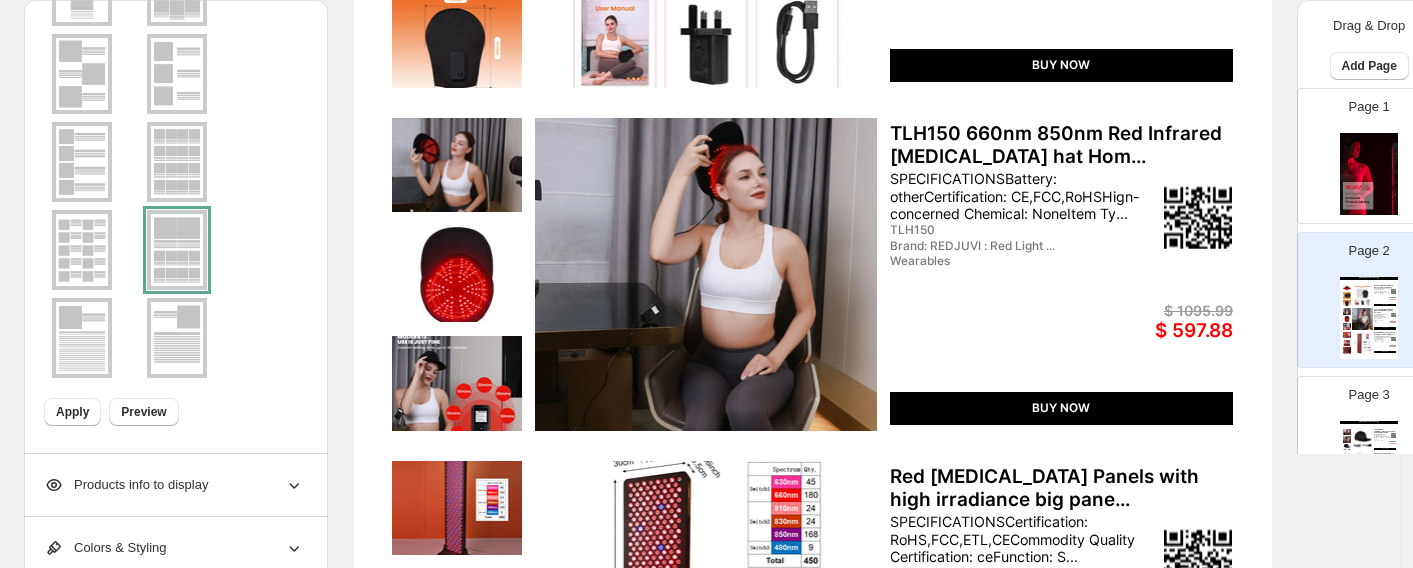 click at bounding box center (177, 162) 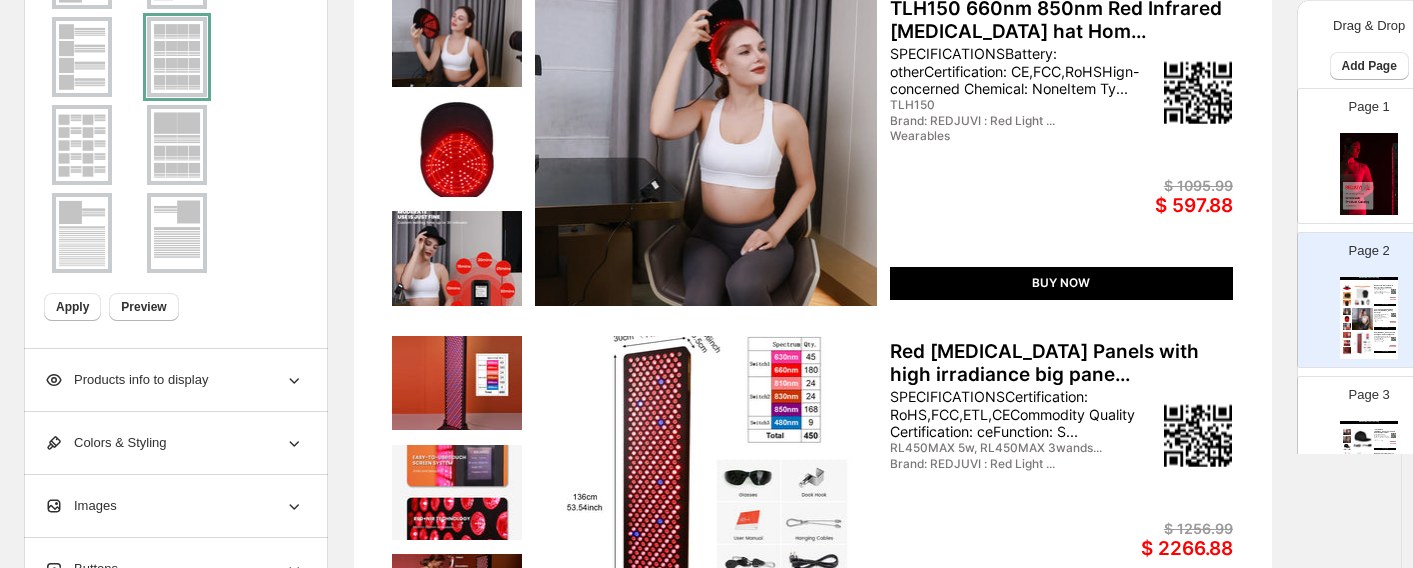 scroll, scrollTop: 629, scrollLeft: 0, axis: vertical 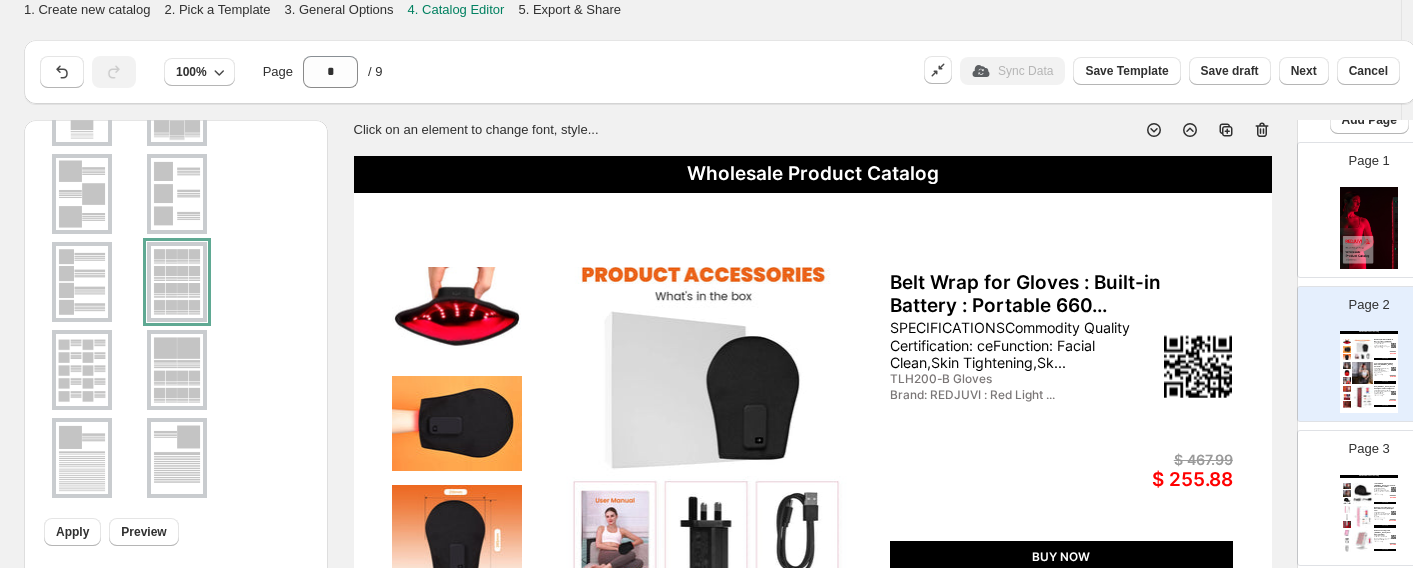 click on "3. General Options" at bounding box center [338, 9] 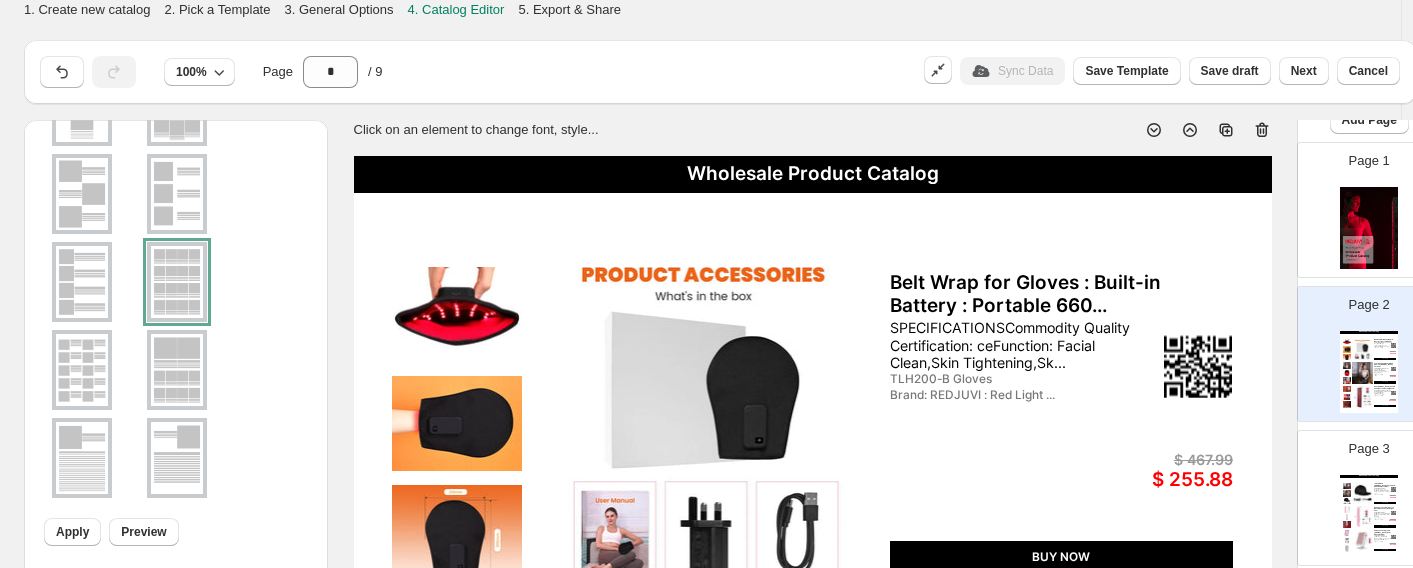 click on "**********" at bounding box center (692, 721) 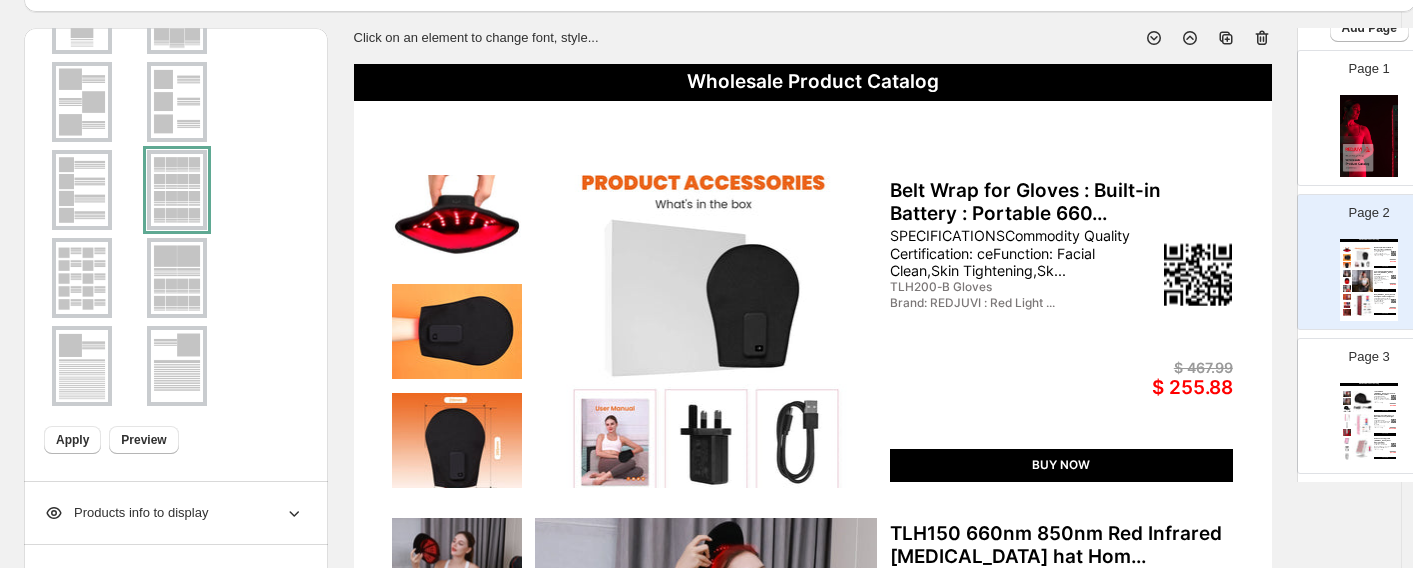 scroll, scrollTop: 857, scrollLeft: 0, axis: vertical 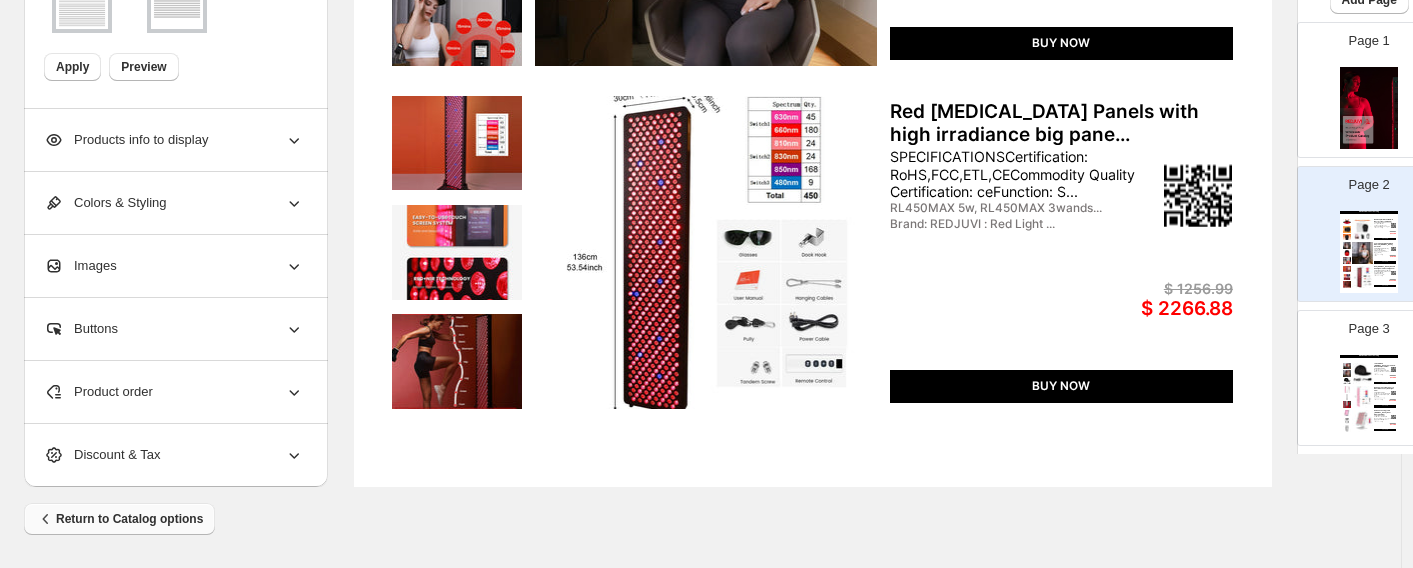 click on "Return to Catalog options" at bounding box center [119, 519] 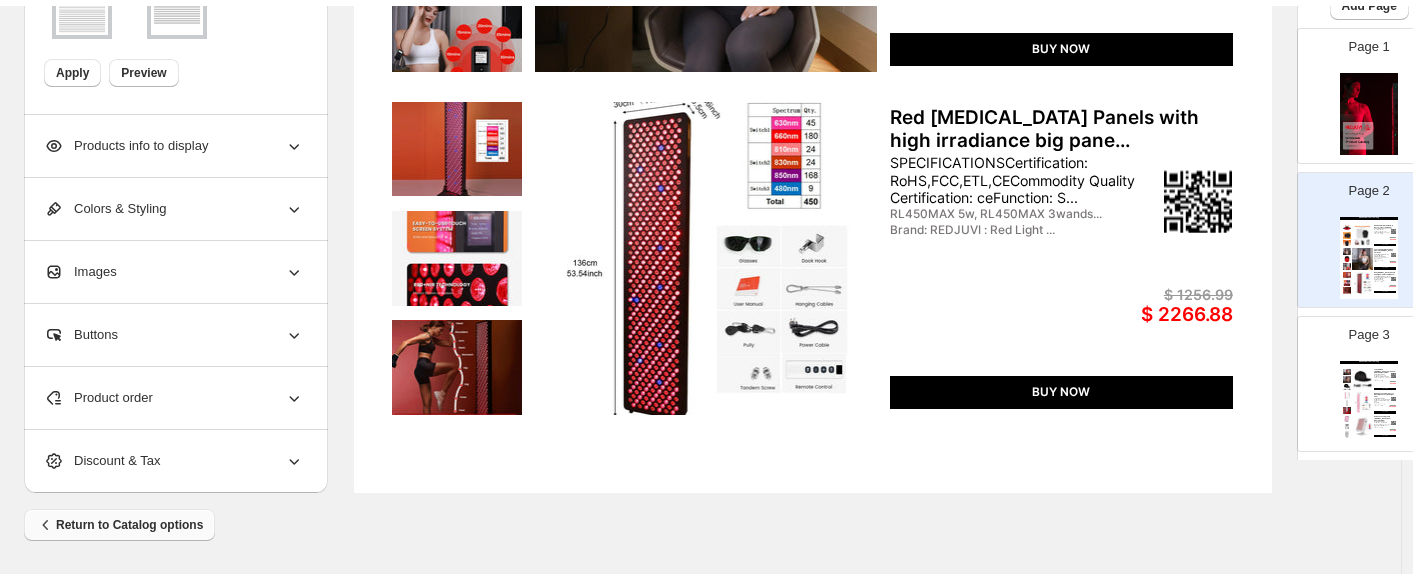 scroll, scrollTop: 0, scrollLeft: 0, axis: both 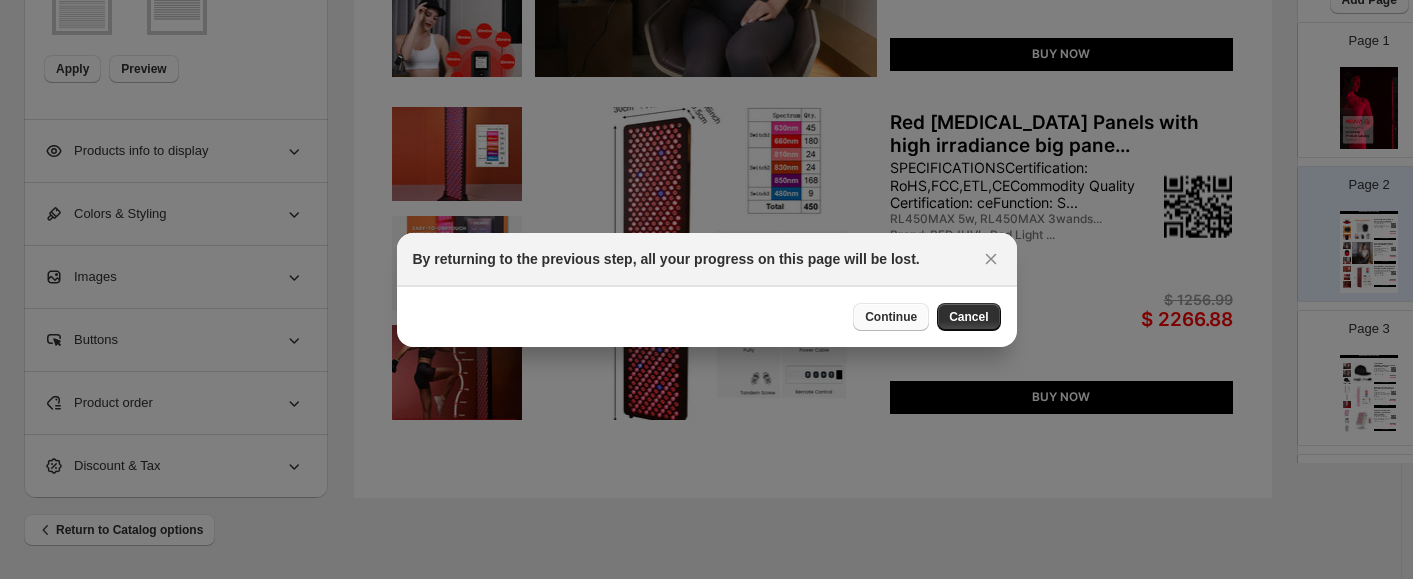 click on "Continue" at bounding box center [891, 317] 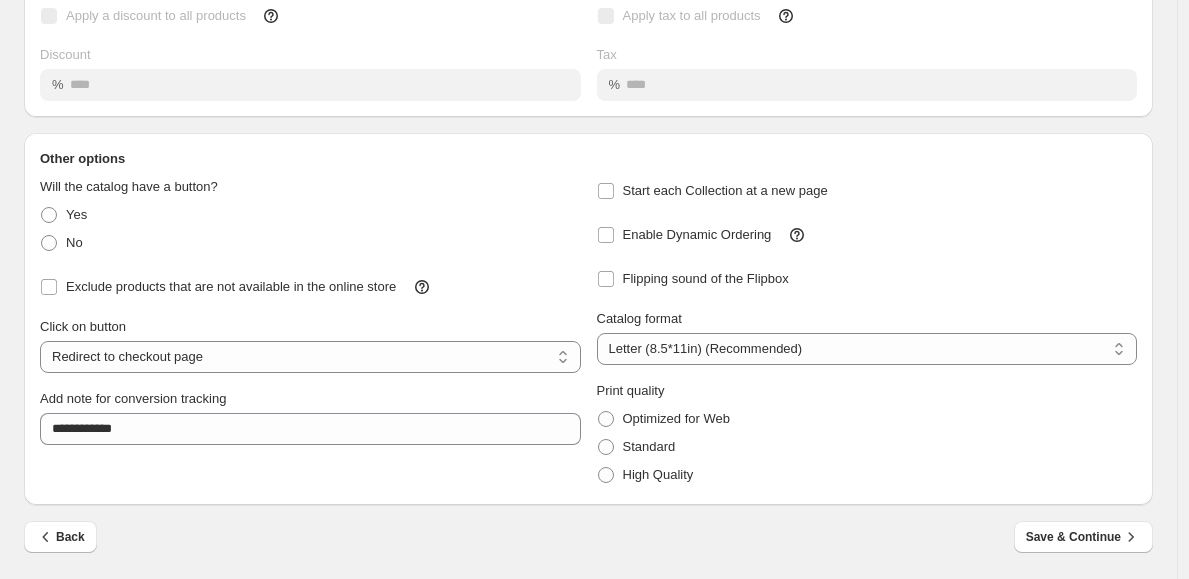 scroll, scrollTop: 0, scrollLeft: 0, axis: both 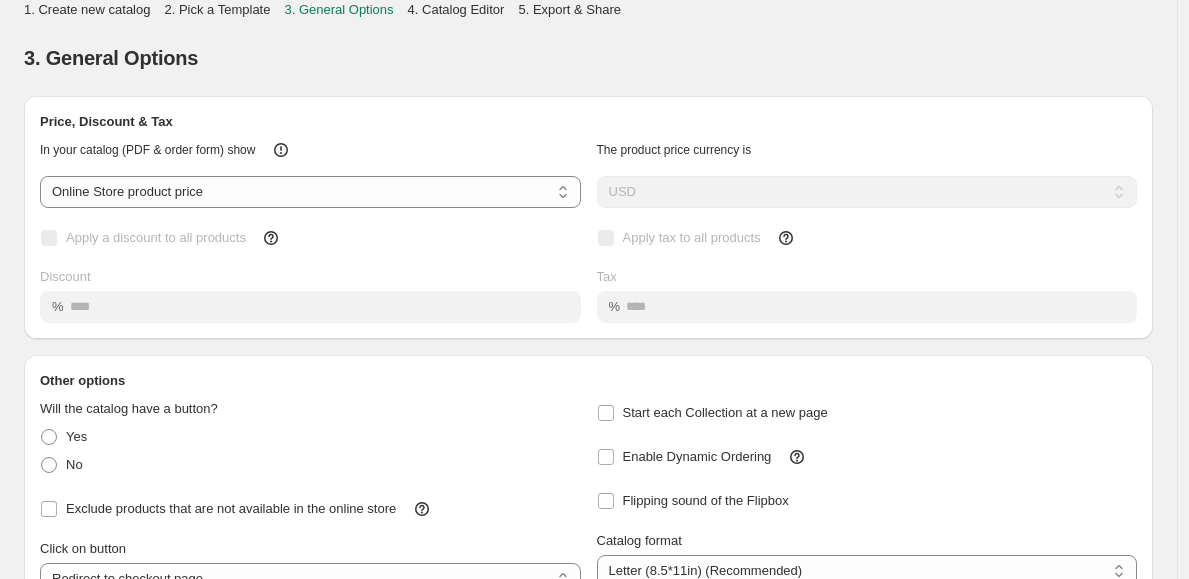 click on "4. Catalog Editor" at bounding box center (456, 9) 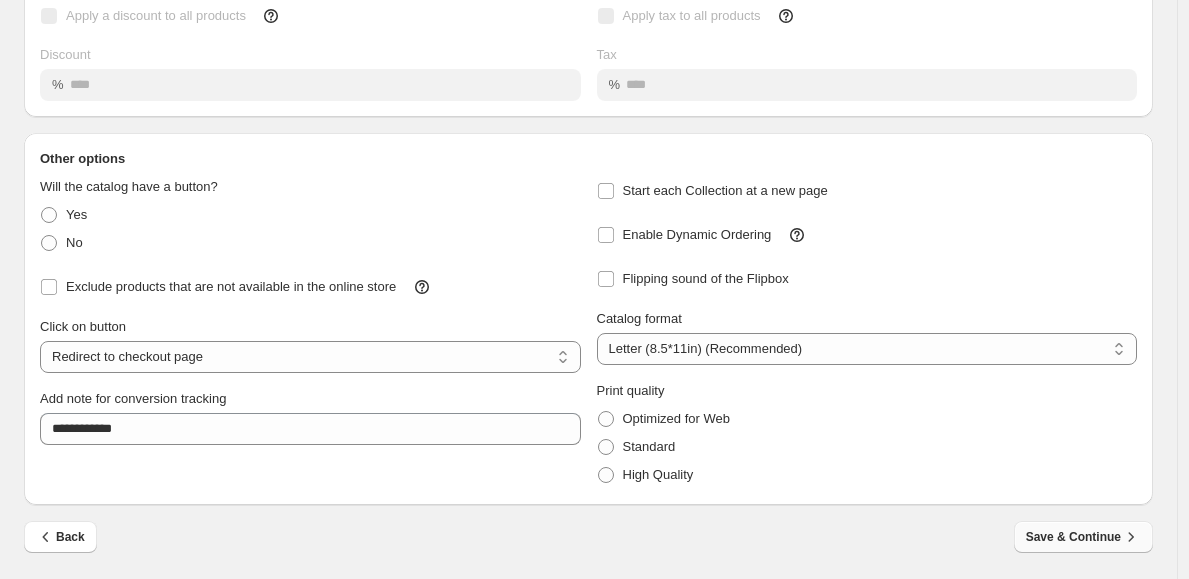 click on "Save & Continue" at bounding box center (1083, 537) 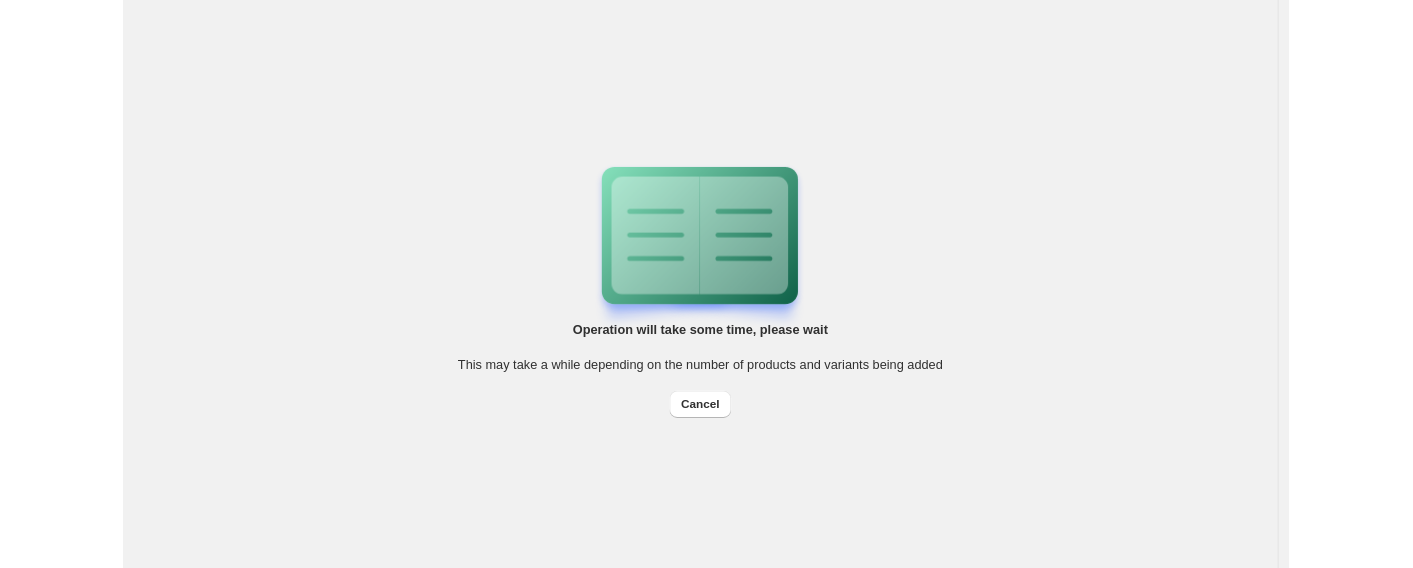scroll, scrollTop: 0, scrollLeft: 0, axis: both 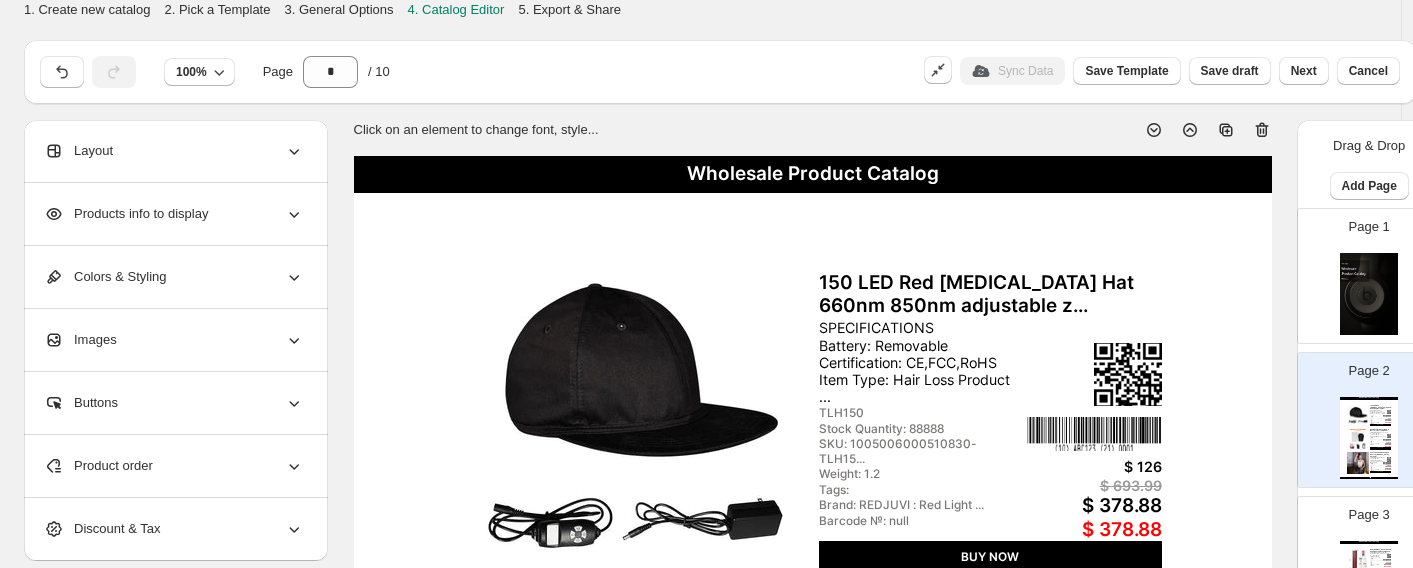 click on "2. Pick a Template" at bounding box center (217, 9) 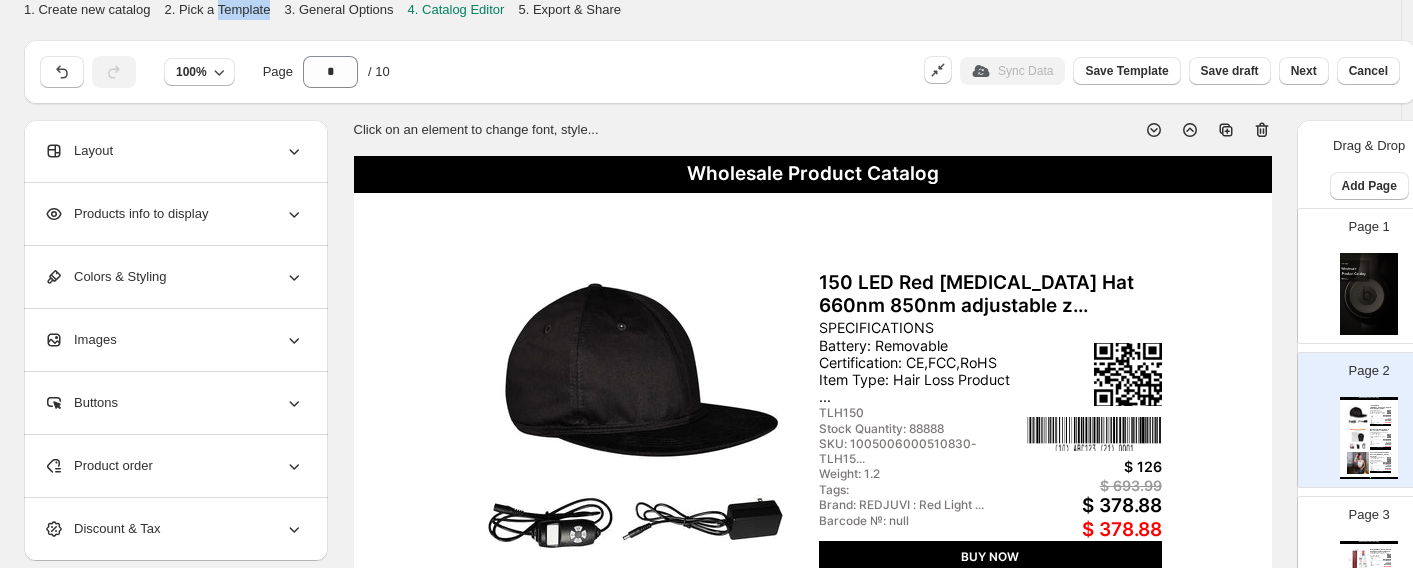 click on "2. Pick a Template" at bounding box center [217, 9] 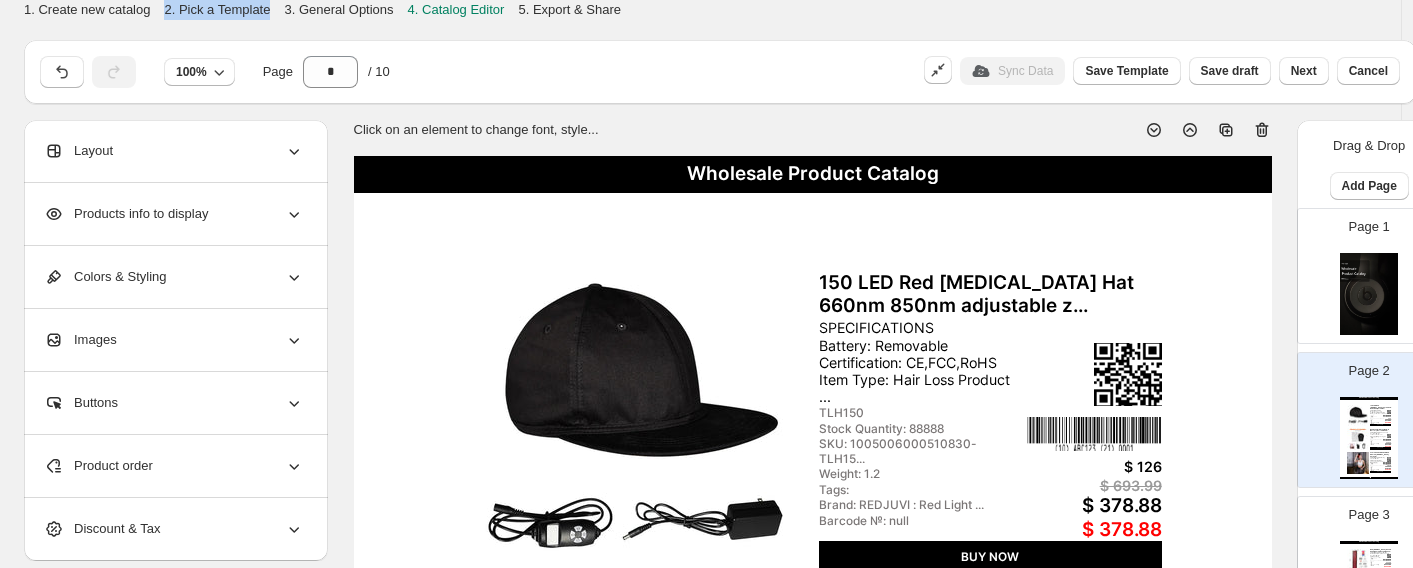 click on "2. Pick a Template" at bounding box center [217, 9] 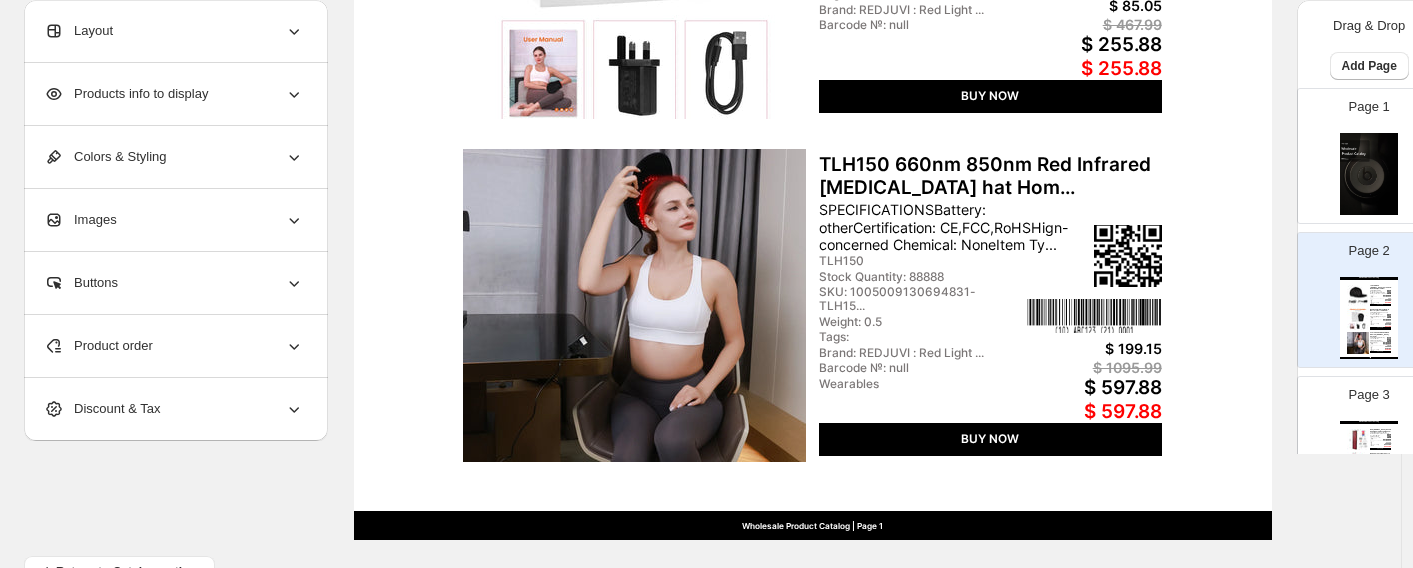 scroll, scrollTop: 857, scrollLeft: 0, axis: vertical 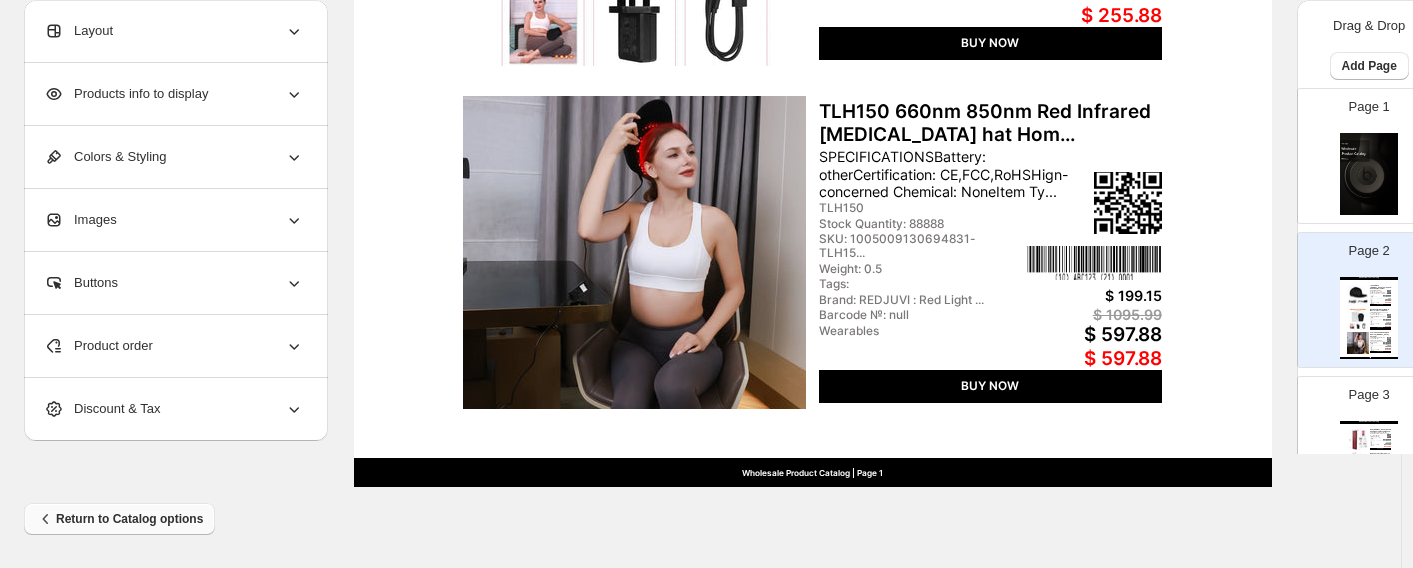 click on "Return to Catalog options" at bounding box center (119, 519) 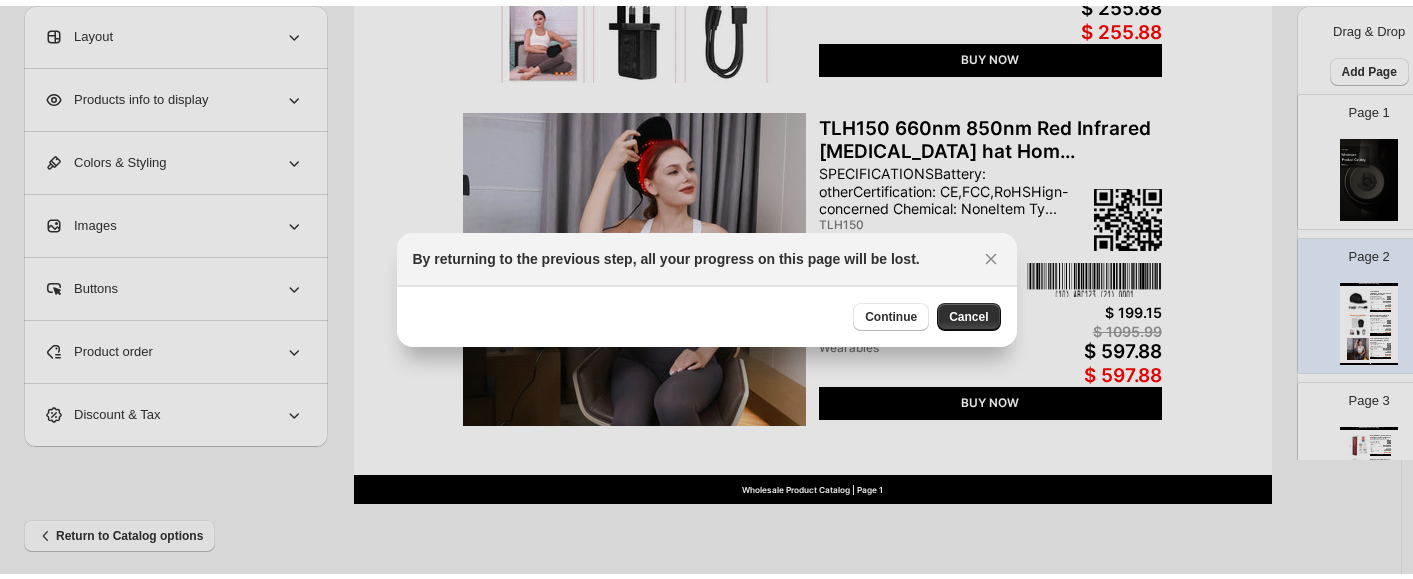 scroll, scrollTop: 0, scrollLeft: 0, axis: both 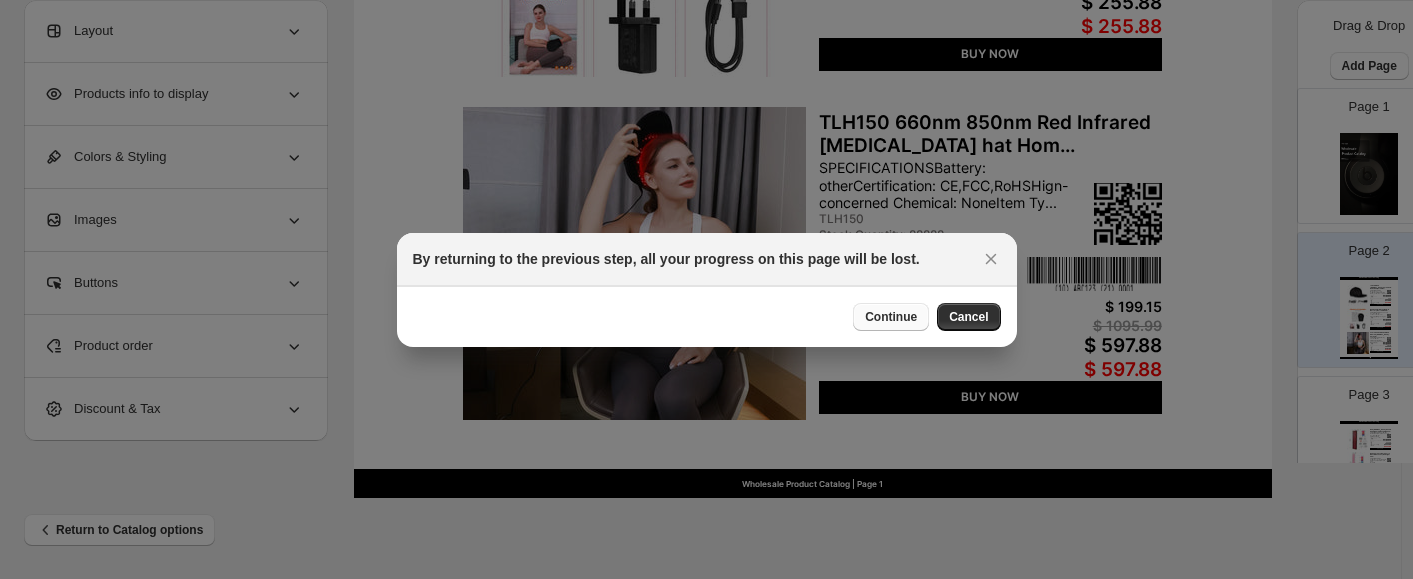 click on "Continue" at bounding box center (891, 317) 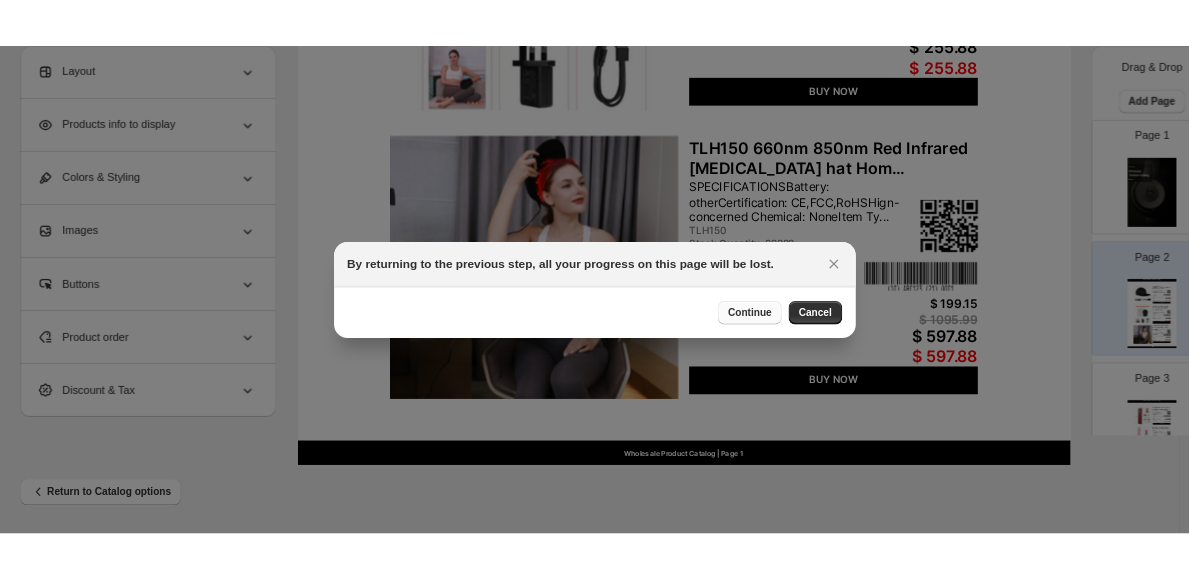 scroll, scrollTop: 152, scrollLeft: 0, axis: vertical 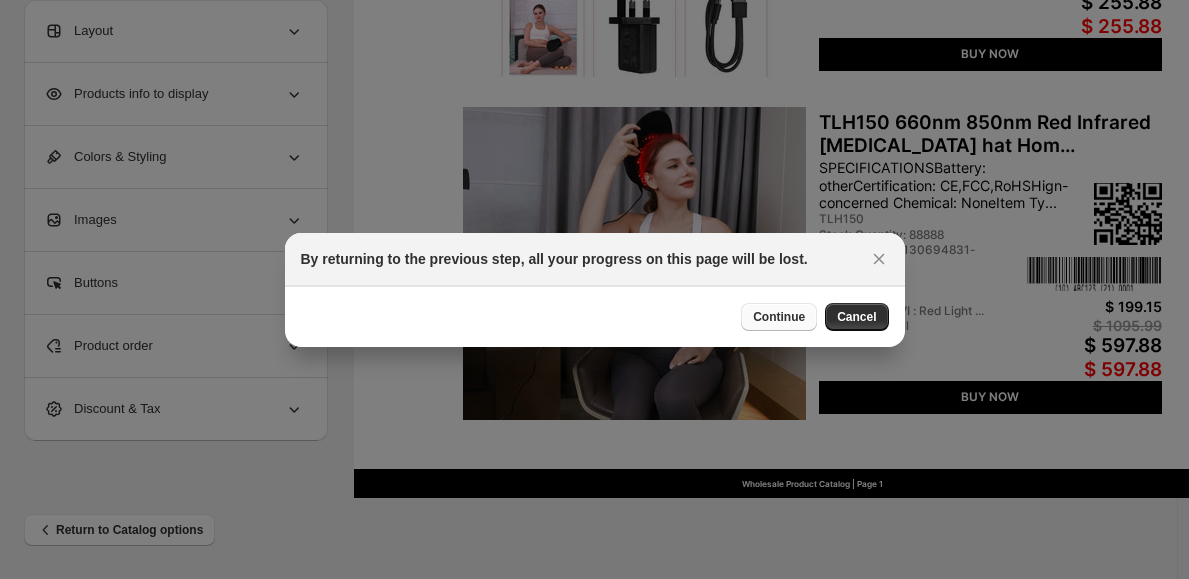 select on "**********" 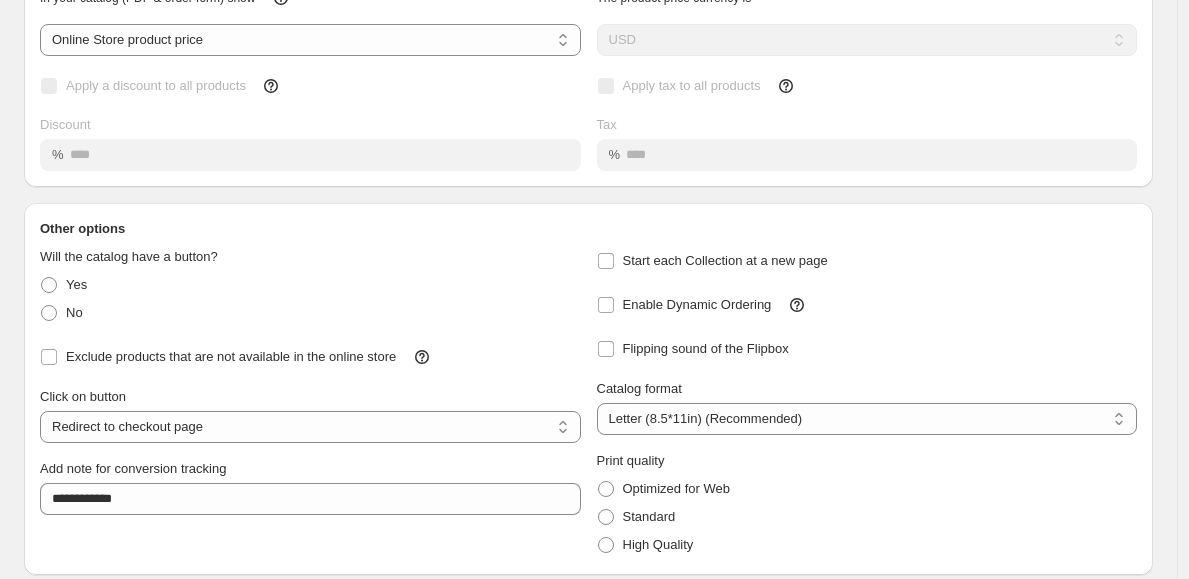 scroll, scrollTop: 0, scrollLeft: 0, axis: both 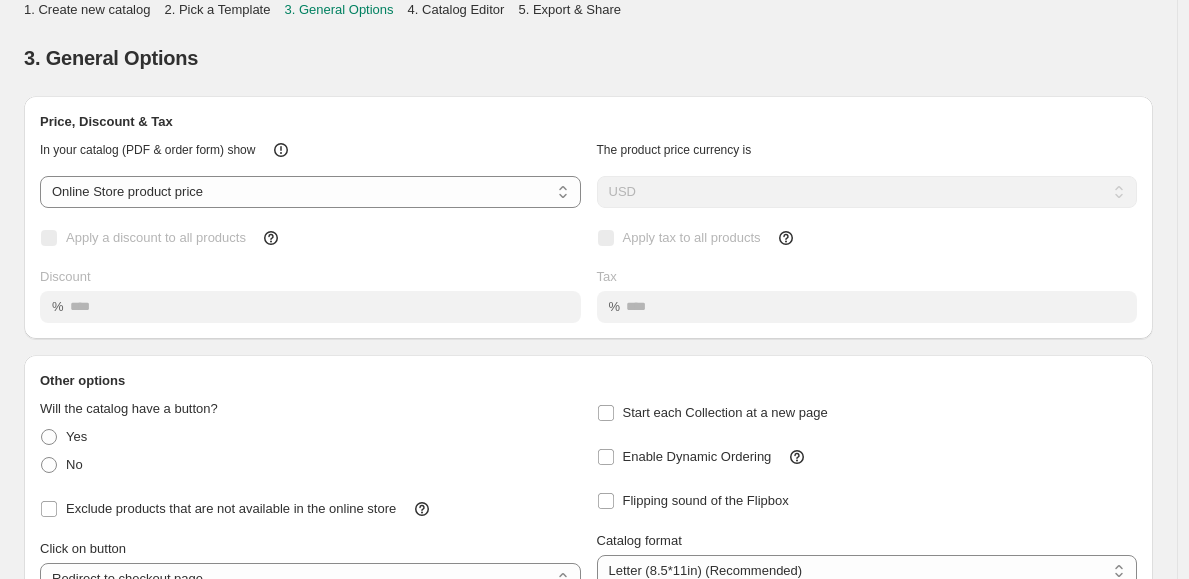 click on "2. Pick a Template" at bounding box center (217, 9) 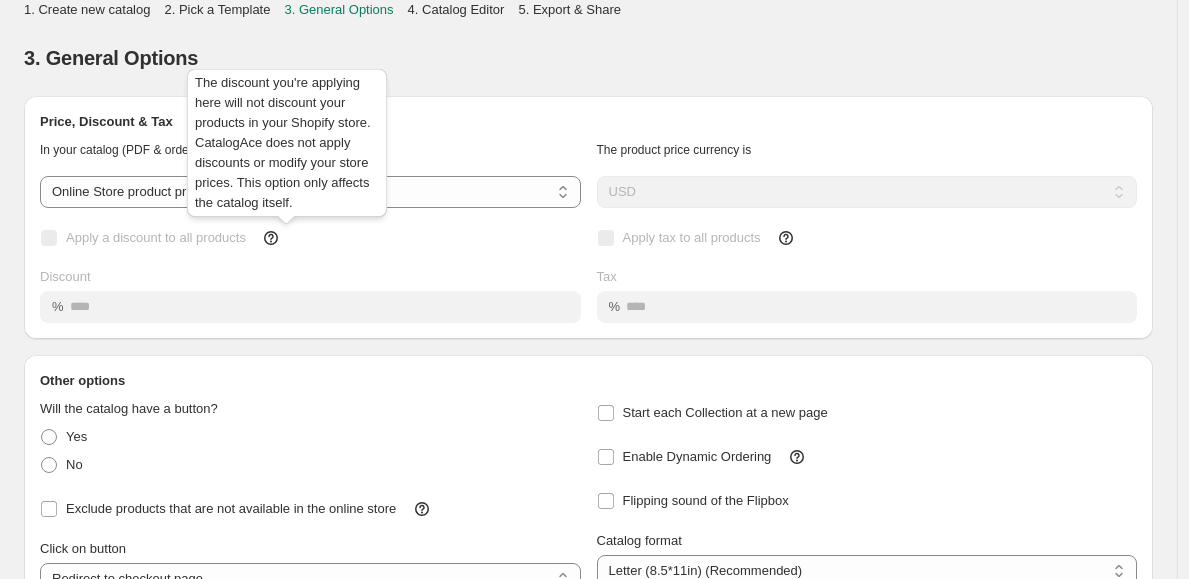 scroll, scrollTop: 222, scrollLeft: 0, axis: vertical 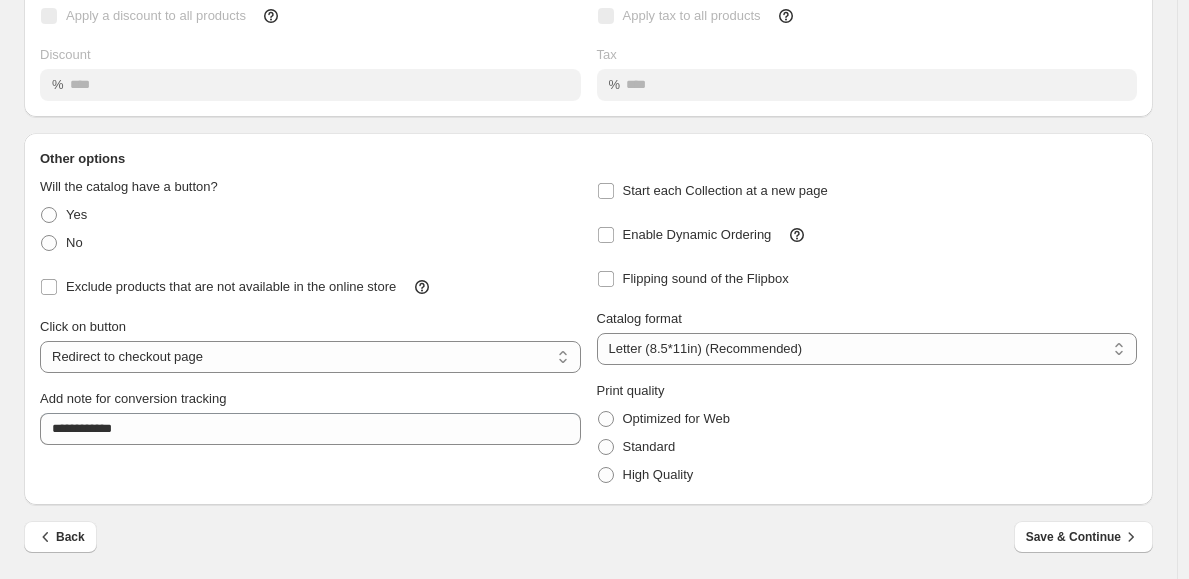 click on "Back Save & Continue" at bounding box center [588, 550] 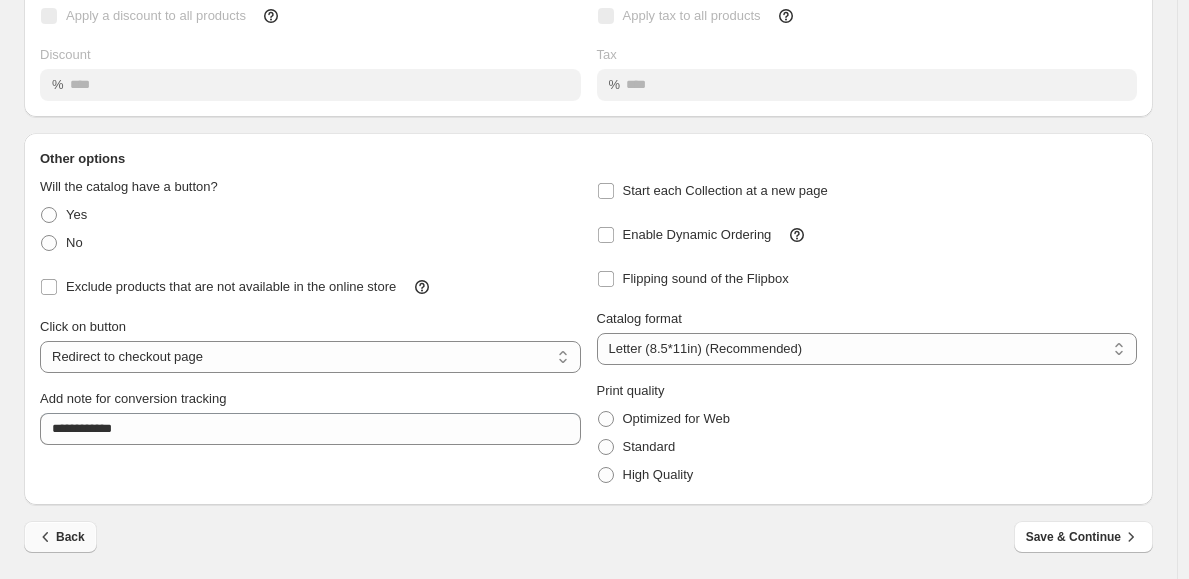 click on "Back" at bounding box center (60, 537) 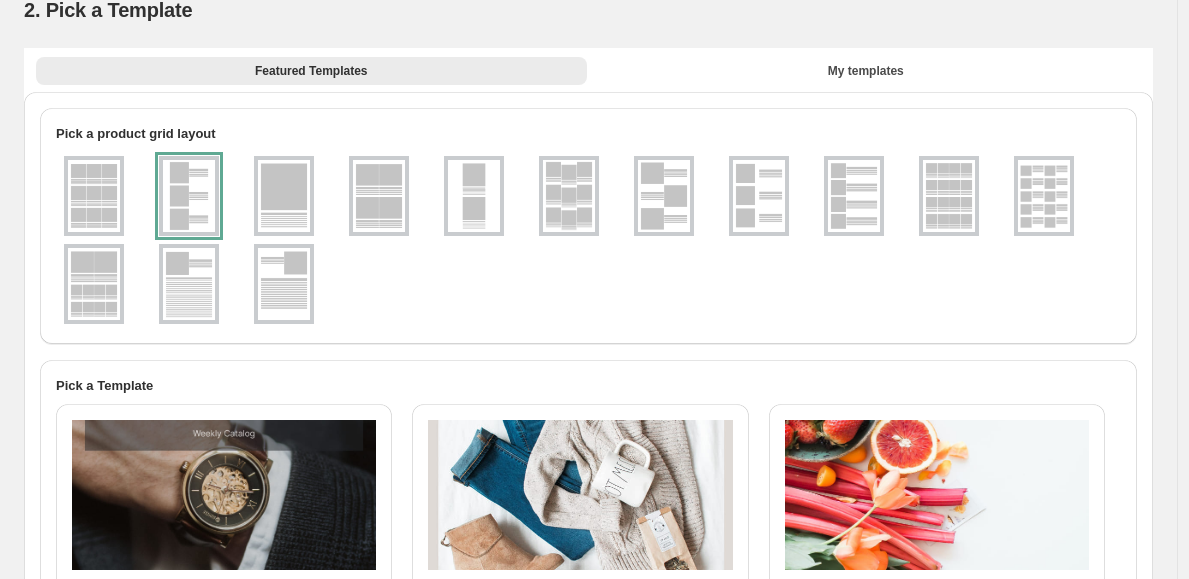 scroll, scrollTop: 0, scrollLeft: 0, axis: both 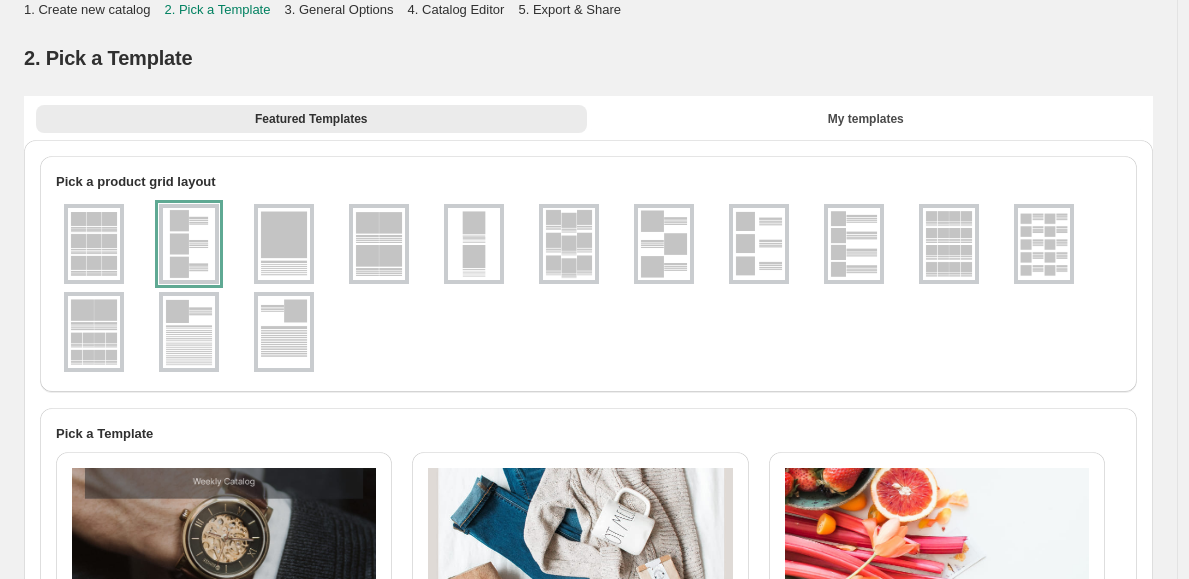 click at bounding box center [94, 244] 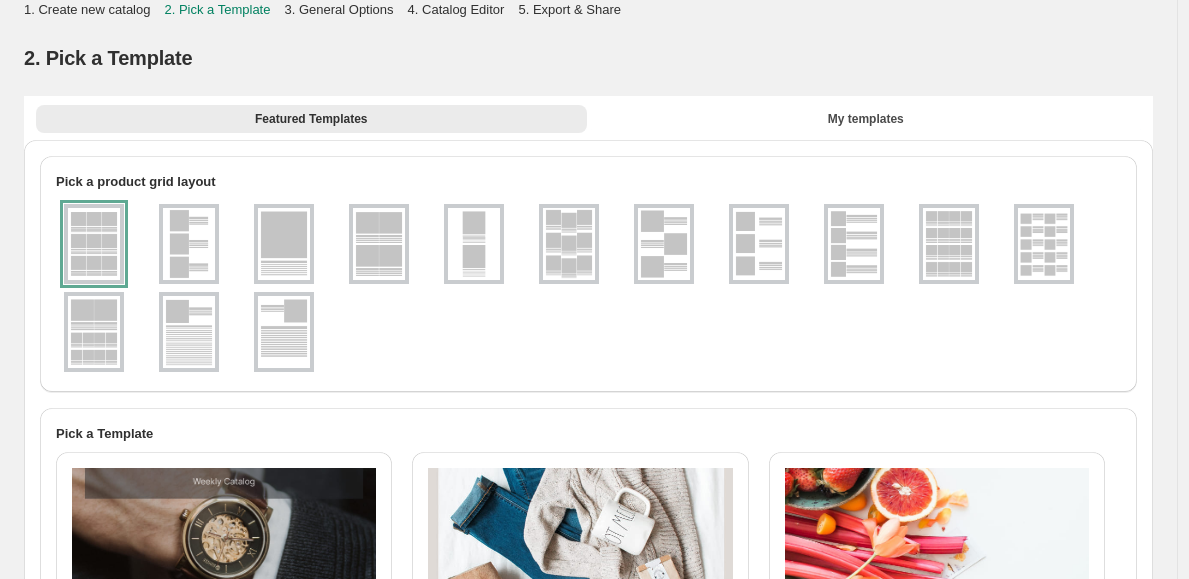 scroll, scrollTop: 693, scrollLeft: 0, axis: vertical 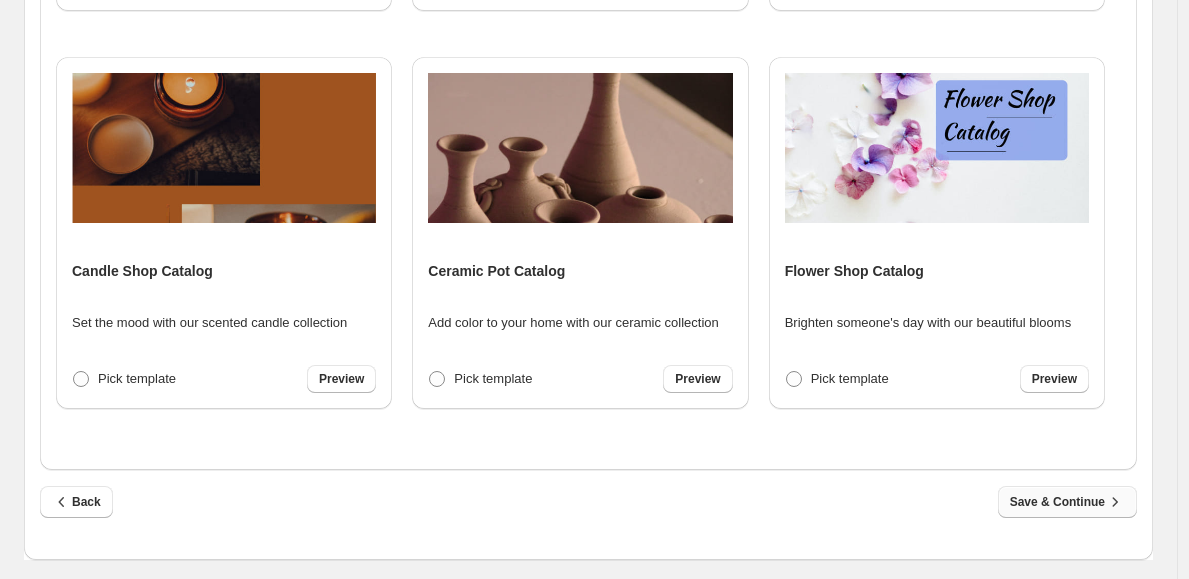 click on "Pick a product grid layout Pick a Template Watch Catalog Elegant timepieces to elevate your wrist game Pick template Preview Clothing Catalog Vibrant and on-trend colors for fashion-forward looks Pick template Preview Food Catalog Delectable culinary delights from around the world Pick template Preview Home Decor Catalog Elevate your home with our home decor collection Pick template Preview Sneaker Collection Catalog Fashionable and comfortable sneakers for every occasion Pick template Preview Whole Grocery Catalog Fresh and healthy options for your pantry and fridge Pick template Preview Modern Furnitures Catalog Sleek and contemporary pieces for stylish living spaces Pick template Preview New Collections Catalog Fresh styles and designs to update your look Pick template Preview Airpods Catalog Experience wireless freedom with our AirPods collection Pick template Preview Lamp Catalog Stylish lighting options to brighten up your space Pick template Preview Perfume Catalog Pick template Preview Jewelry Catalog" at bounding box center [588, -49] 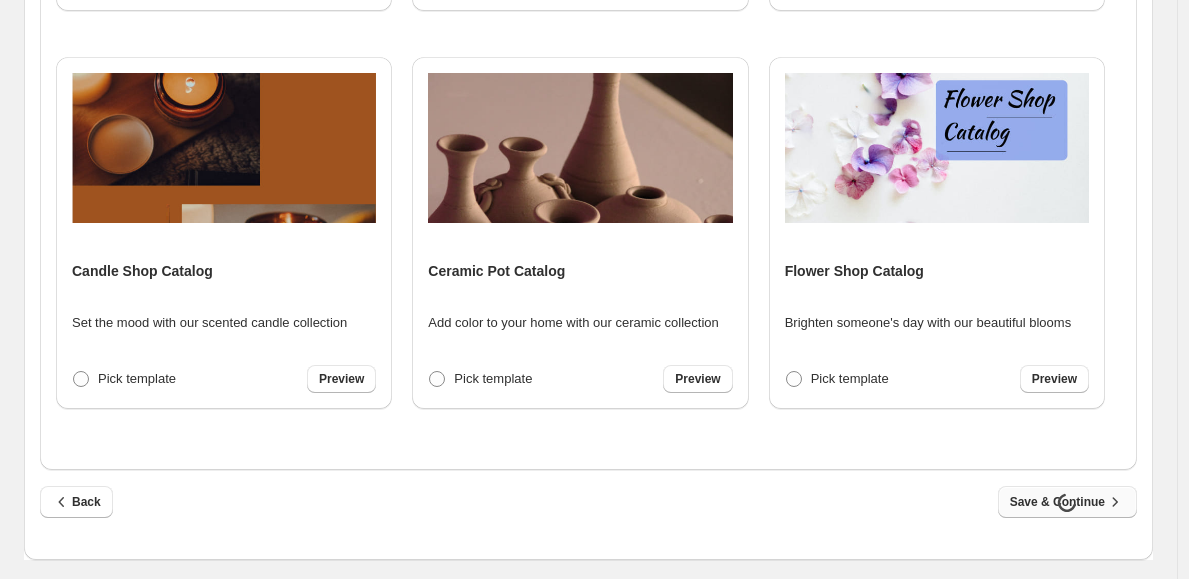 select on "**********" 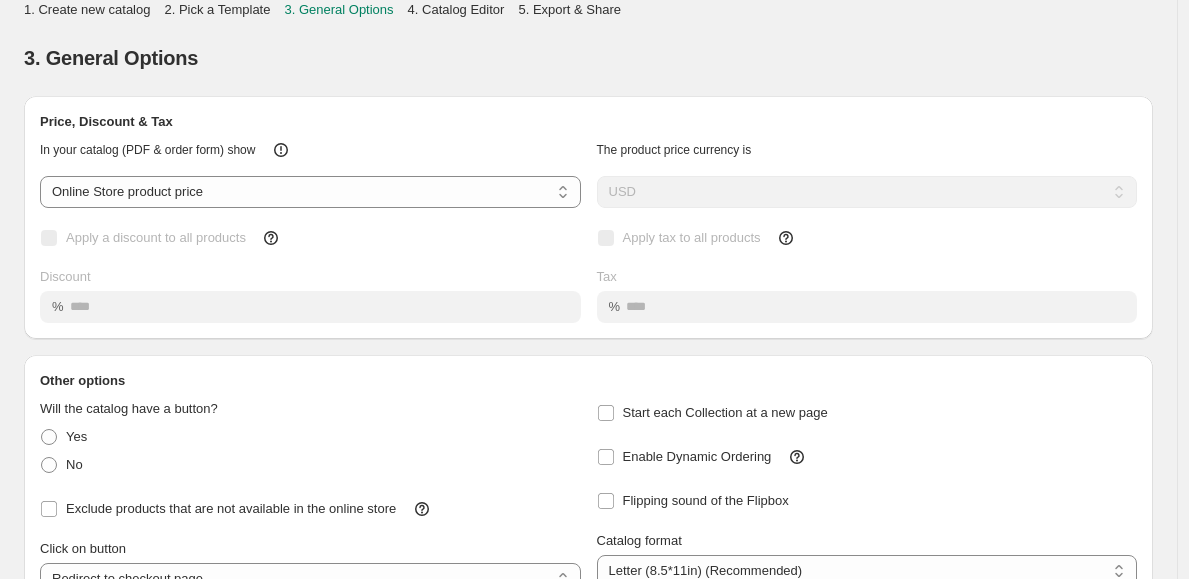 scroll, scrollTop: 222, scrollLeft: 0, axis: vertical 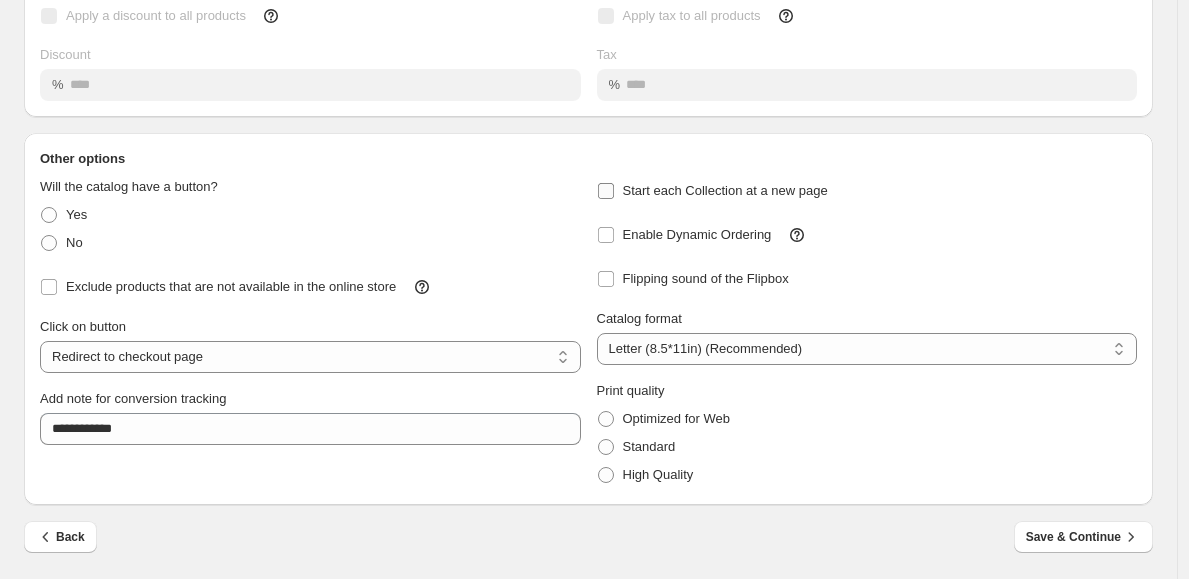 click on "Start each Collection at a new page" at bounding box center (712, 191) 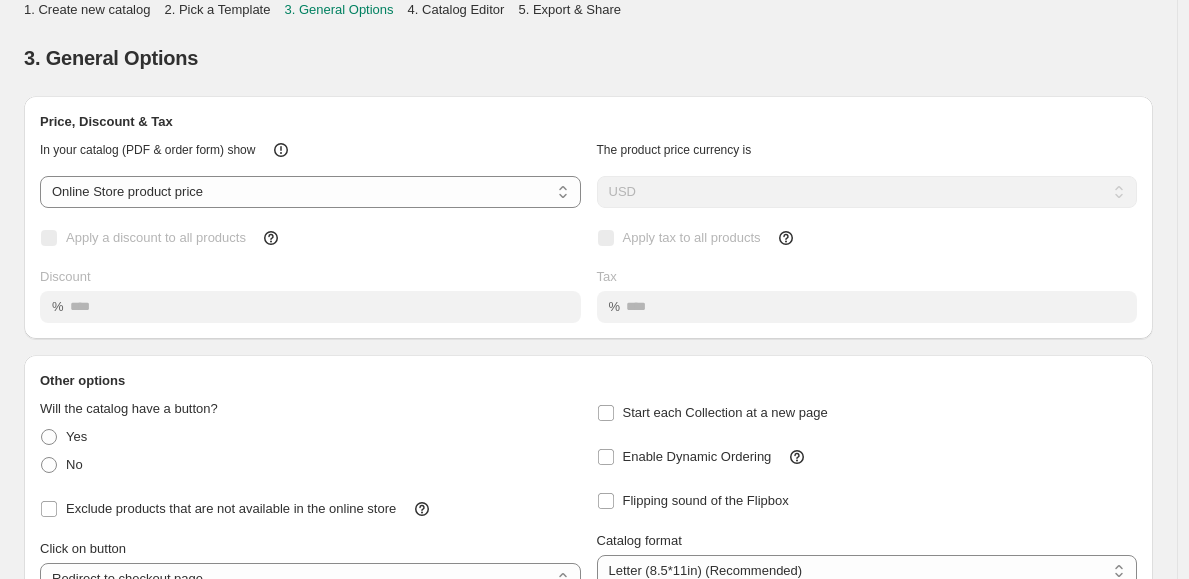 scroll, scrollTop: 222, scrollLeft: 0, axis: vertical 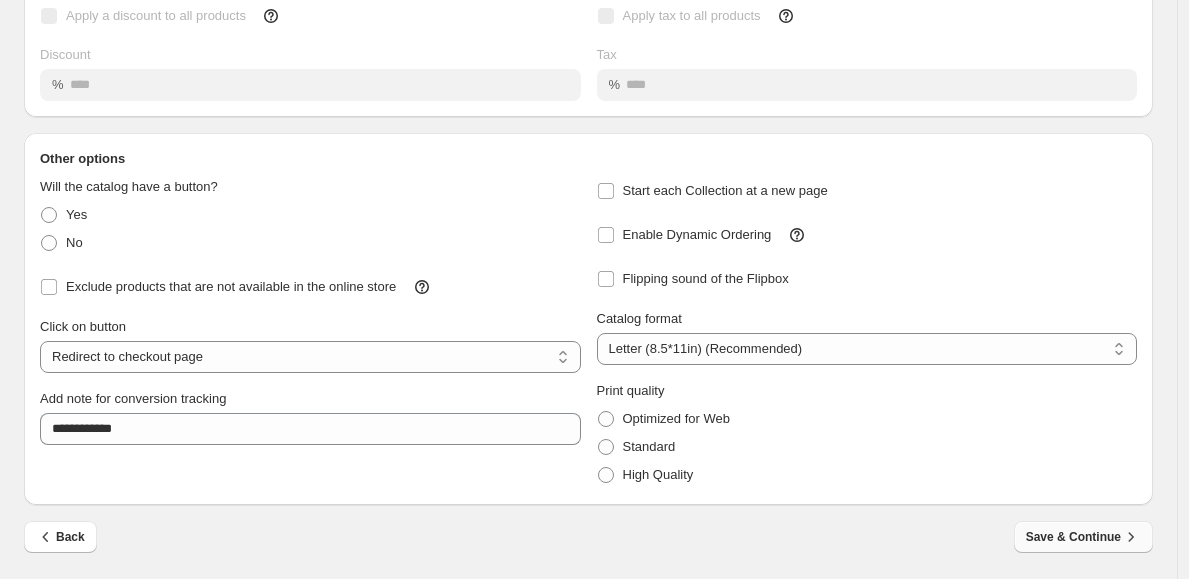 click on "Save & Continue" at bounding box center (1083, 537) 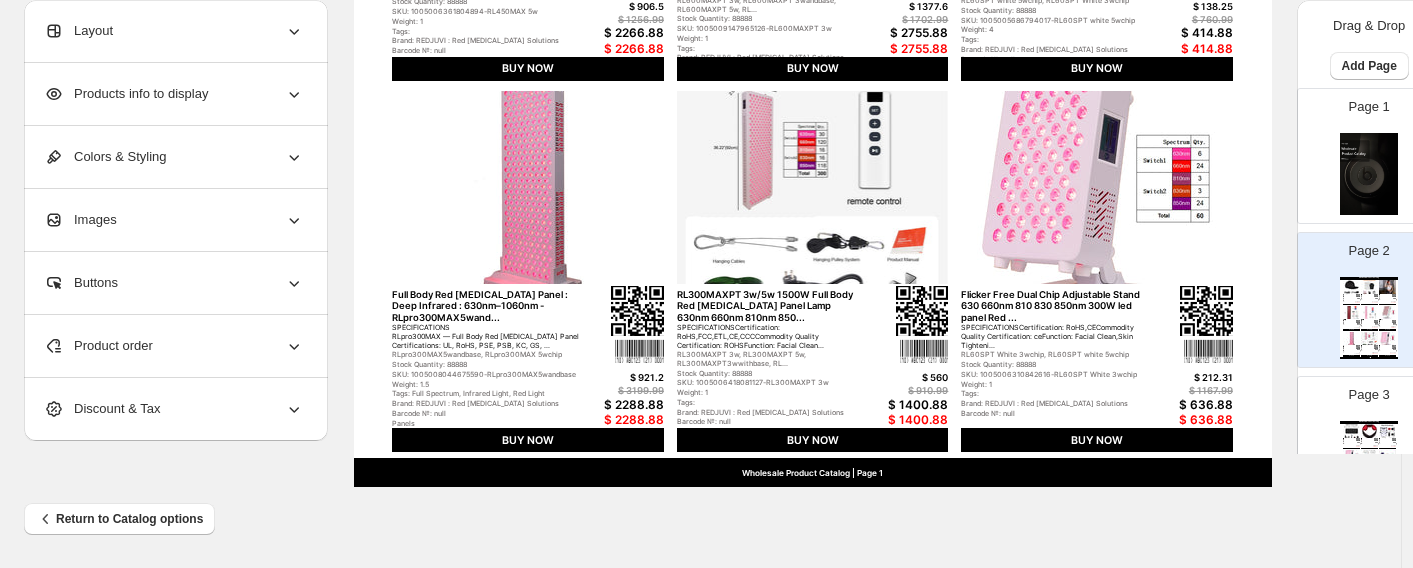 scroll, scrollTop: 0, scrollLeft: 0, axis: both 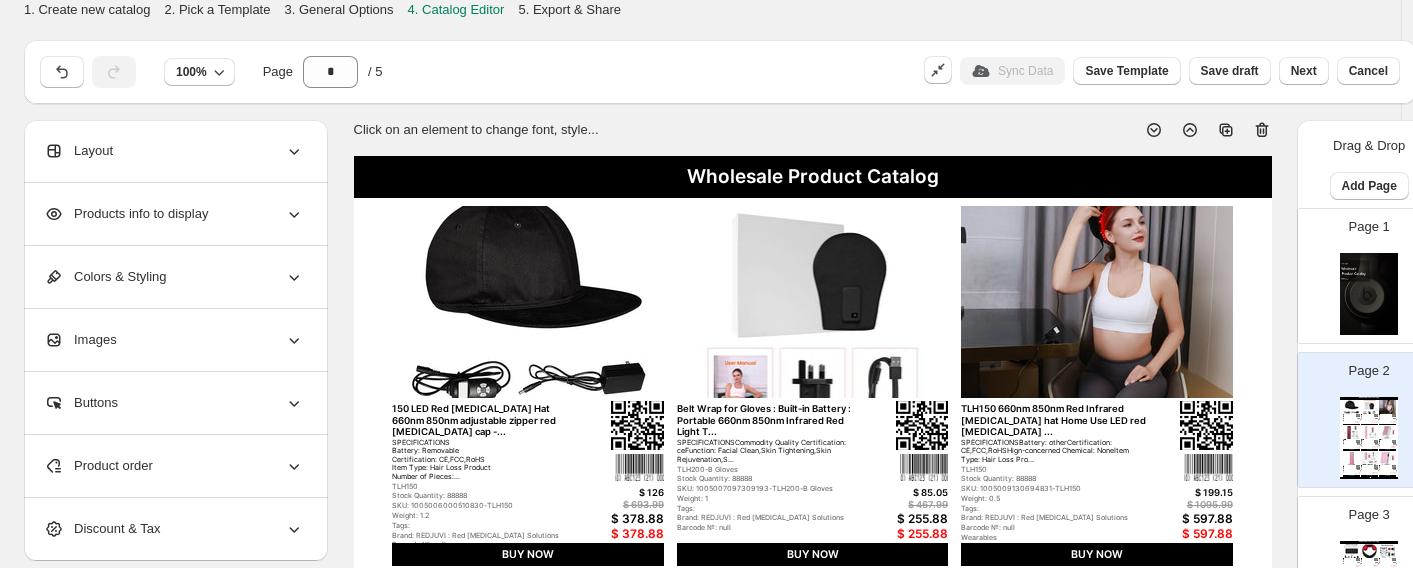 click on "Layout" at bounding box center [174, 151] 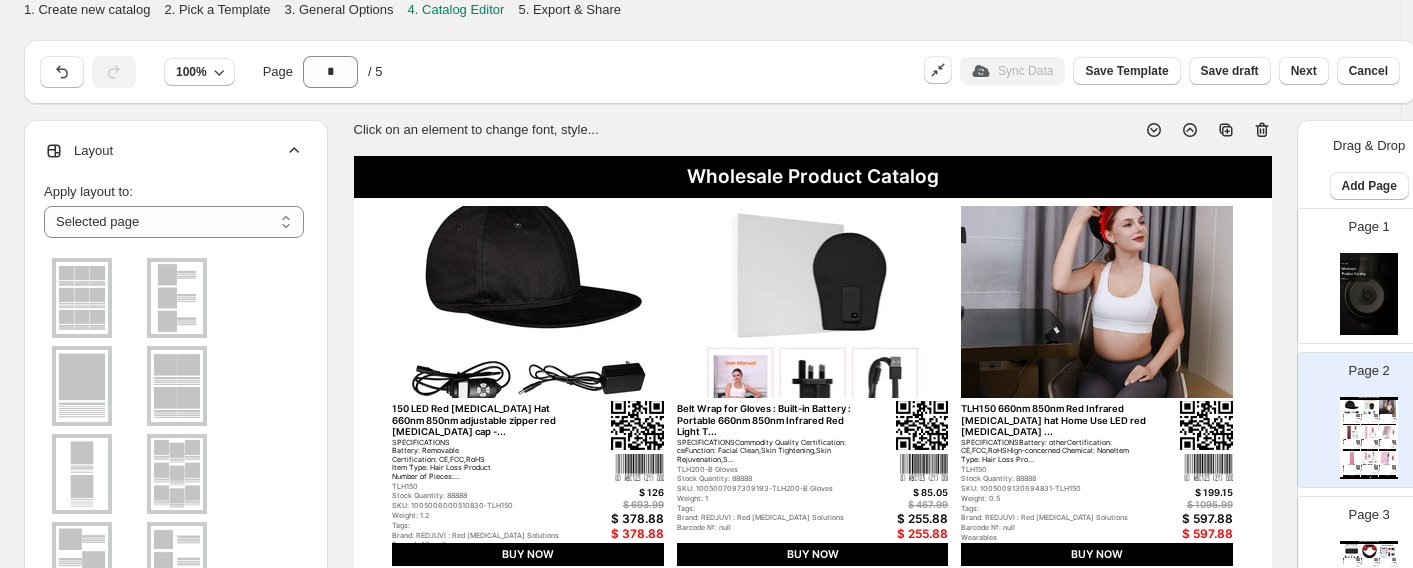 click on "Layout" at bounding box center (174, 151) 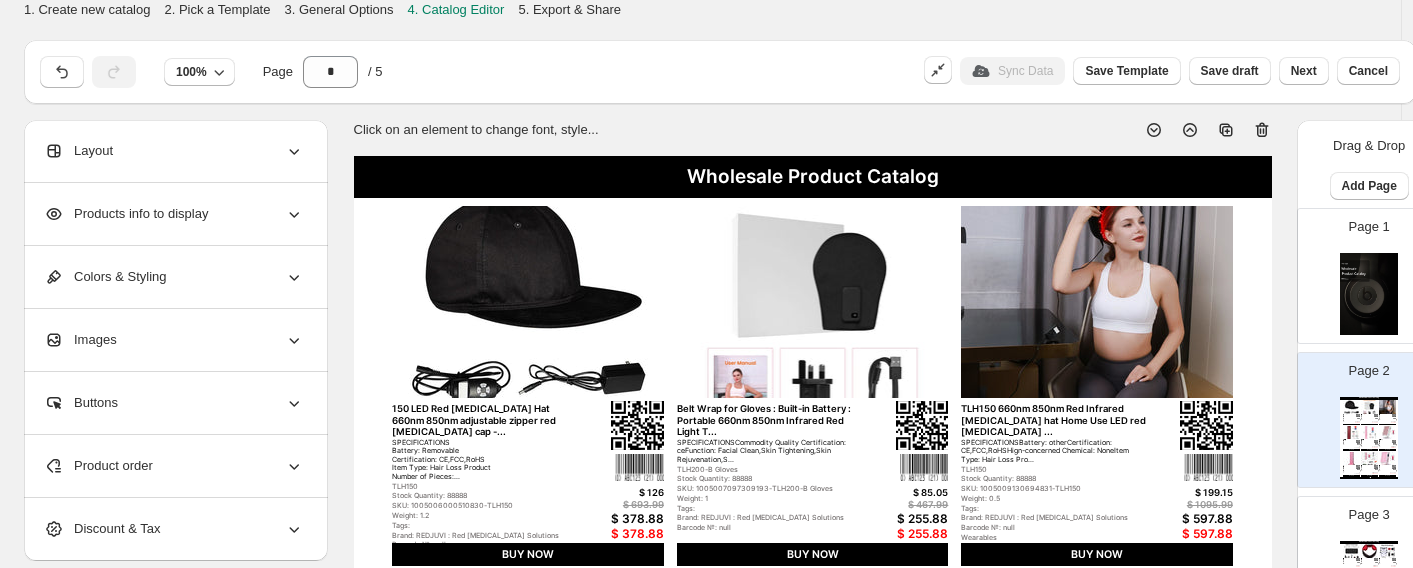 click on "Page 1" at bounding box center (1361, 268) 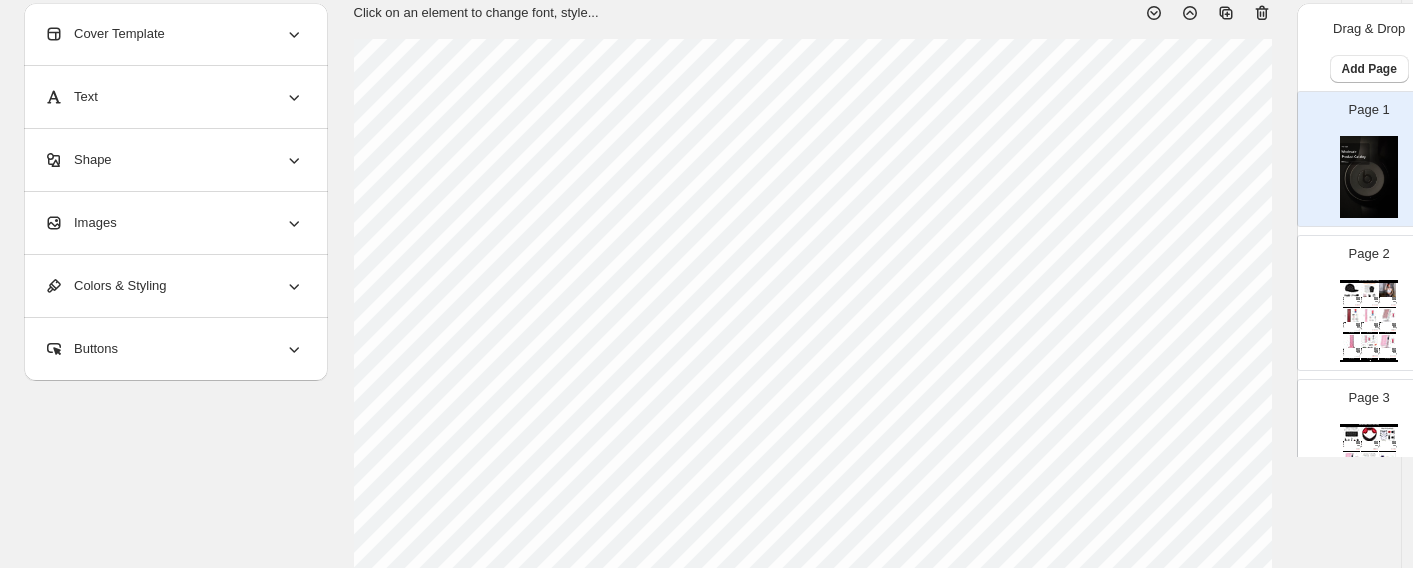 scroll, scrollTop: 199, scrollLeft: 0, axis: vertical 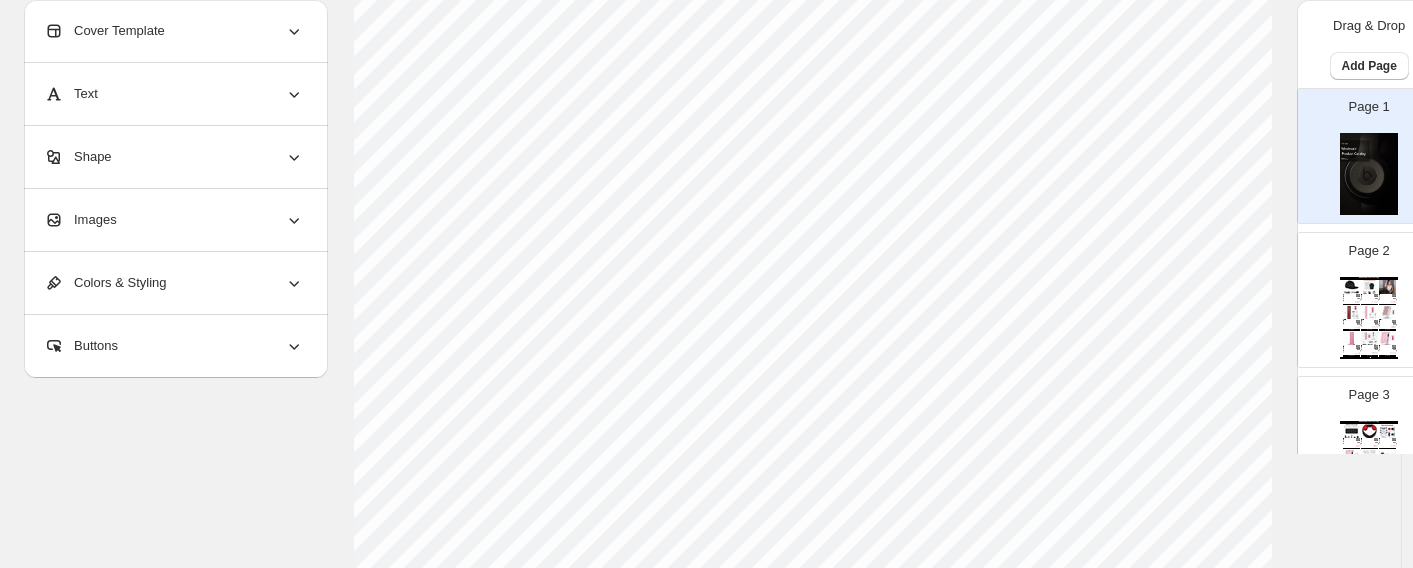 click on "Images" at bounding box center [174, 220] 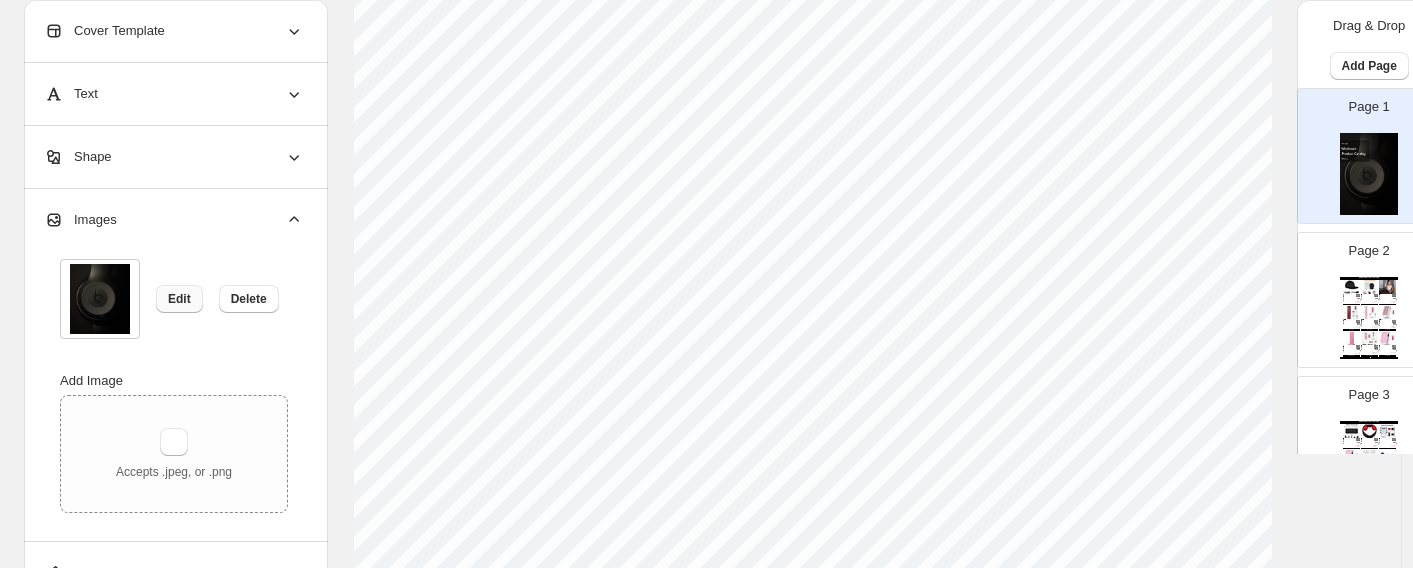 click on "Edit" at bounding box center (179, 299) 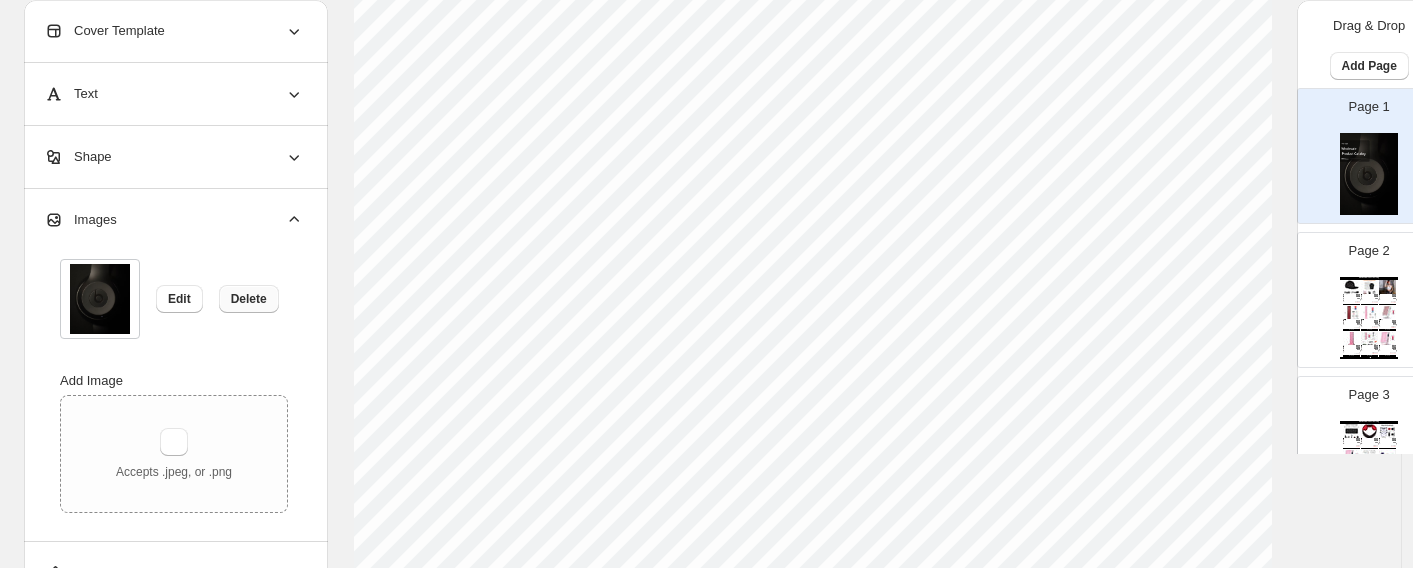 click on "Delete" at bounding box center [249, 299] 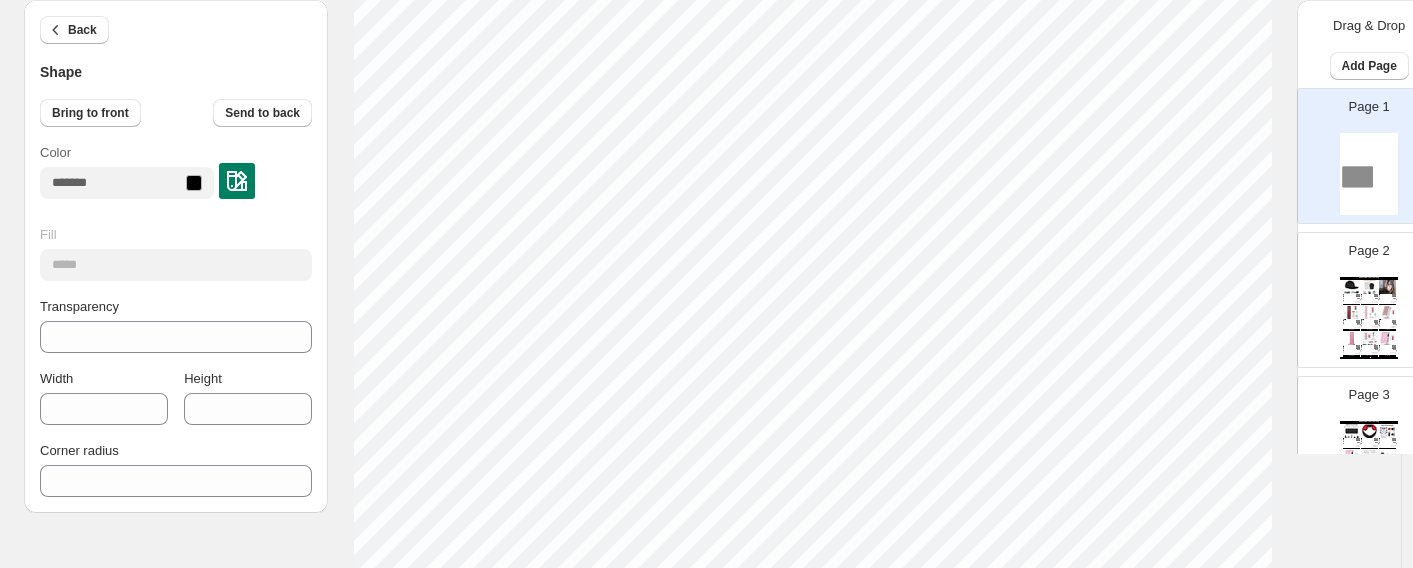 scroll, scrollTop: 0, scrollLeft: 0, axis: both 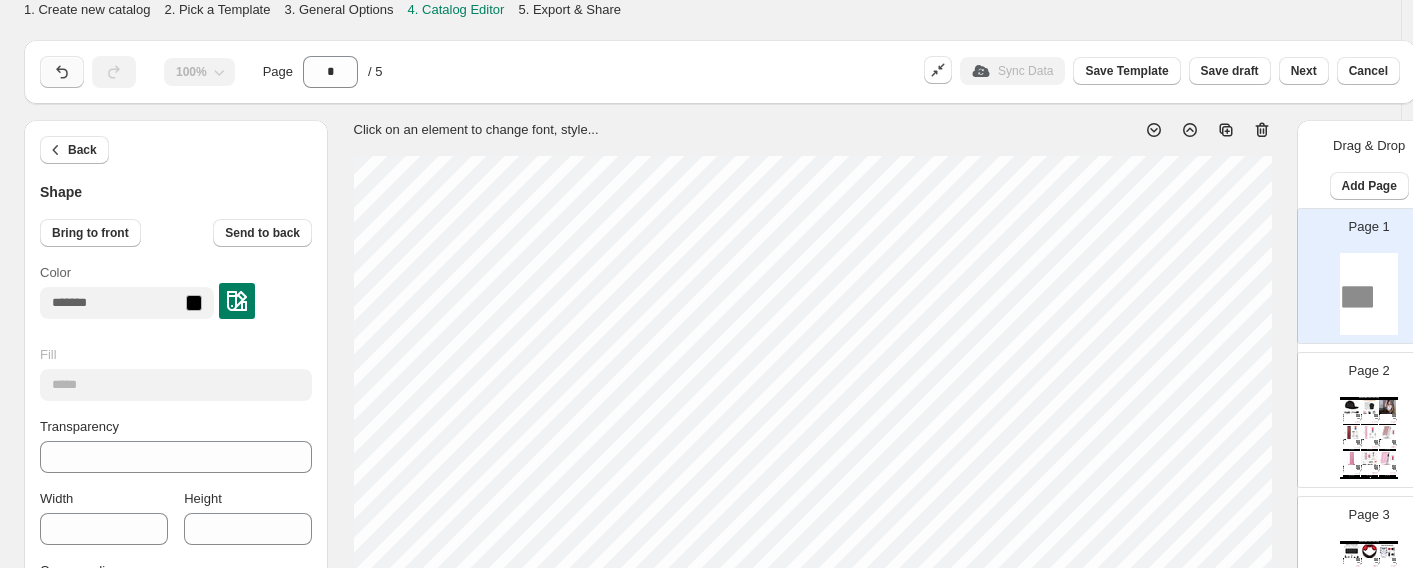 click 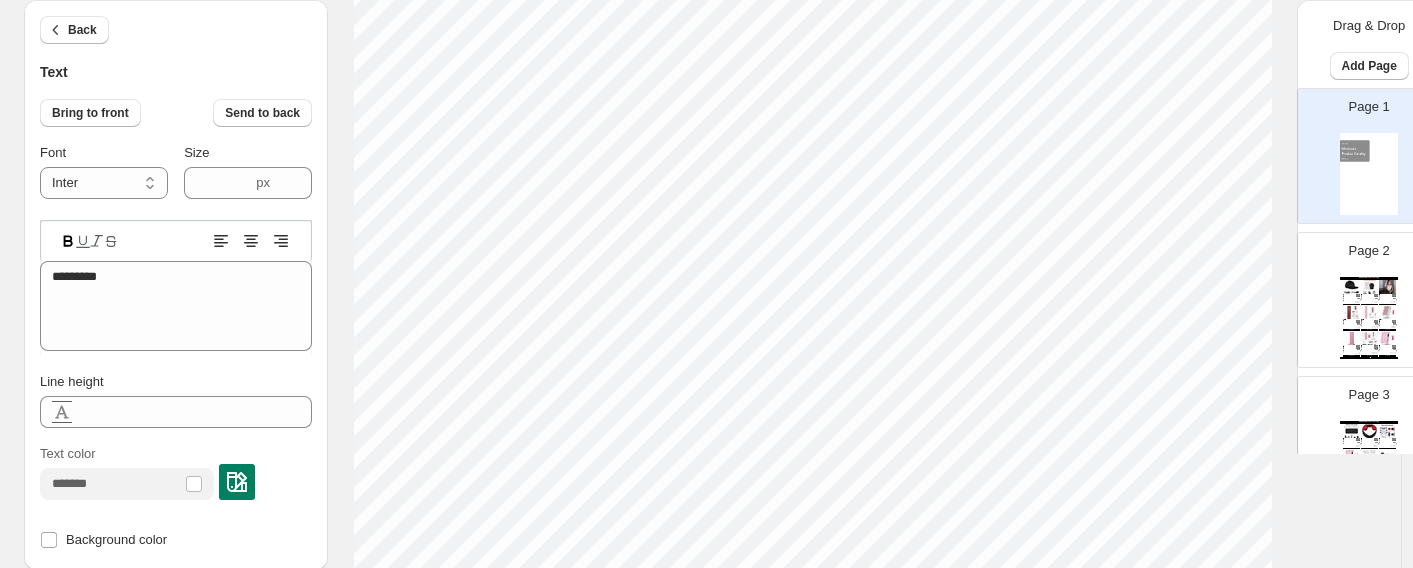 scroll, scrollTop: 0, scrollLeft: 0, axis: both 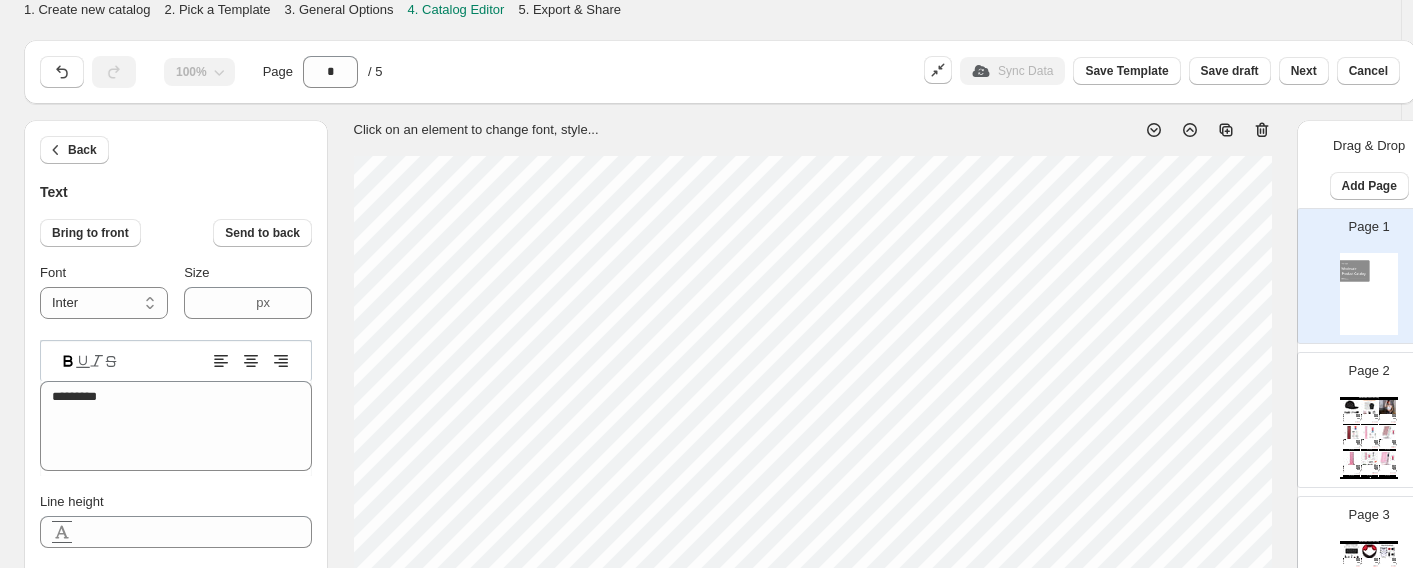 click on "100% Page *  / 5 Sync Data Save Template Save draft Next Cancel" at bounding box center (720, 72) 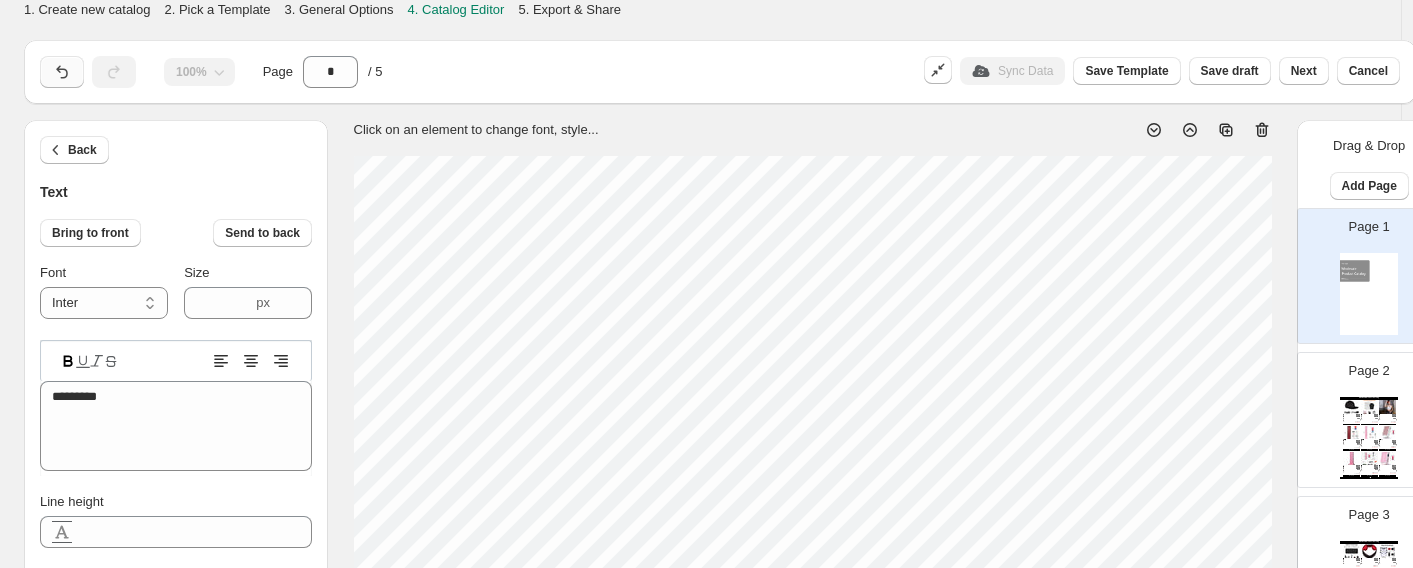 click 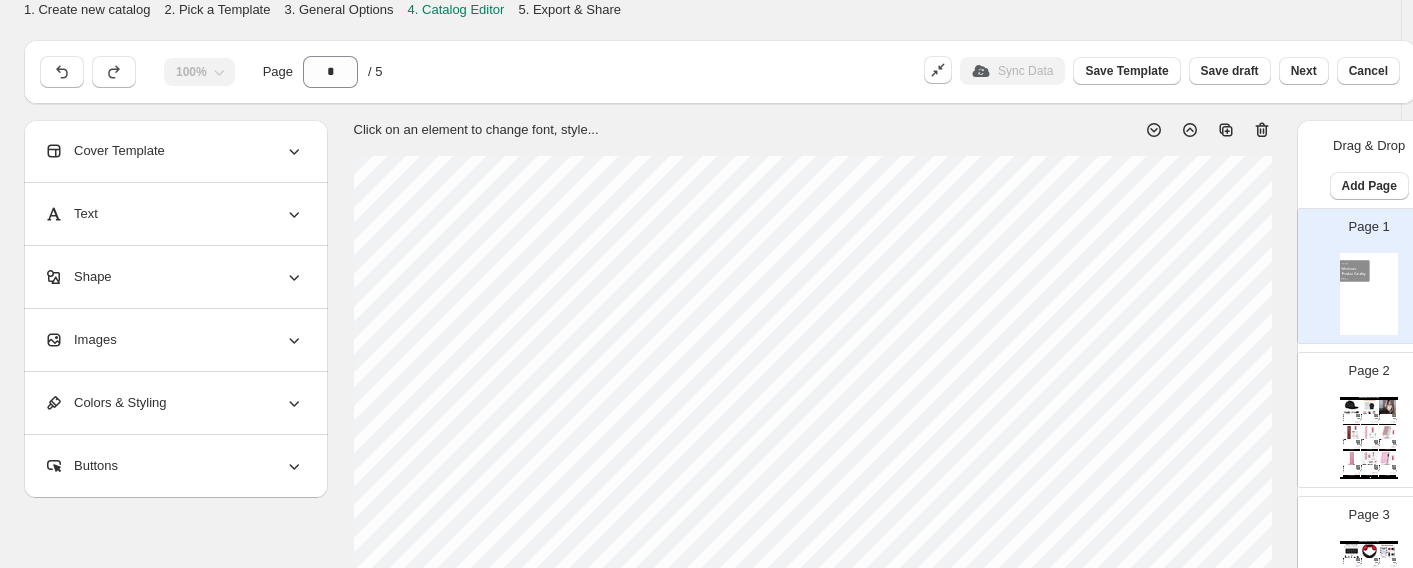 scroll, scrollTop: 12, scrollLeft: 0, axis: vertical 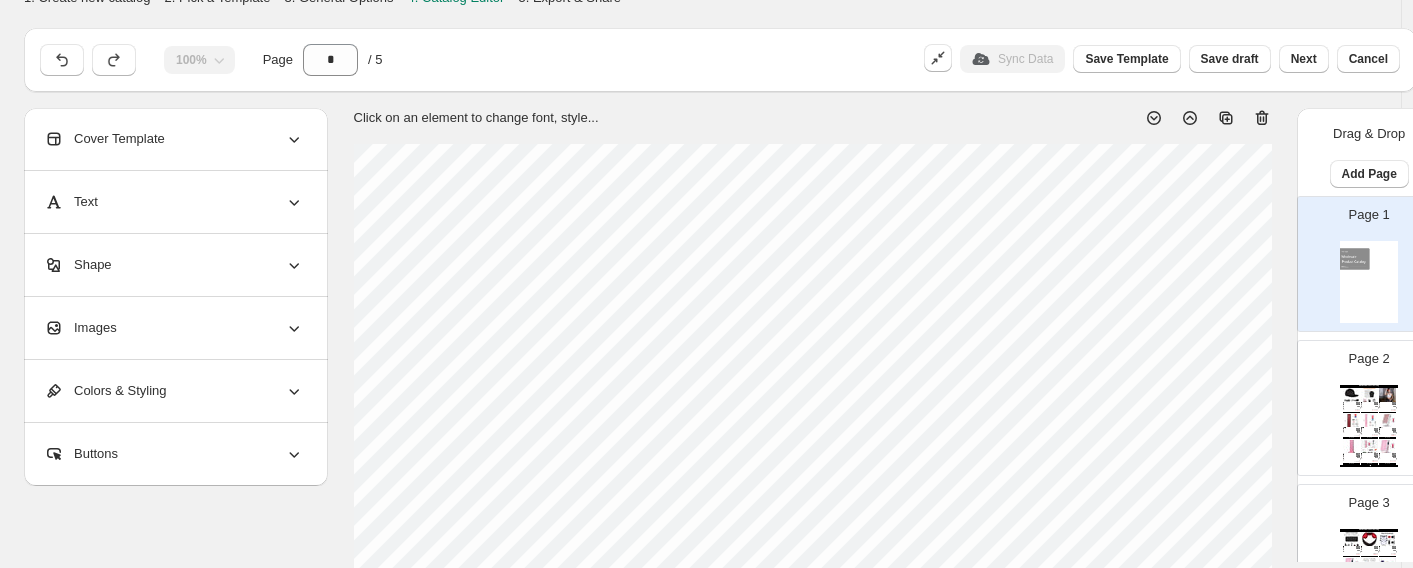 click at bounding box center [62, 60] 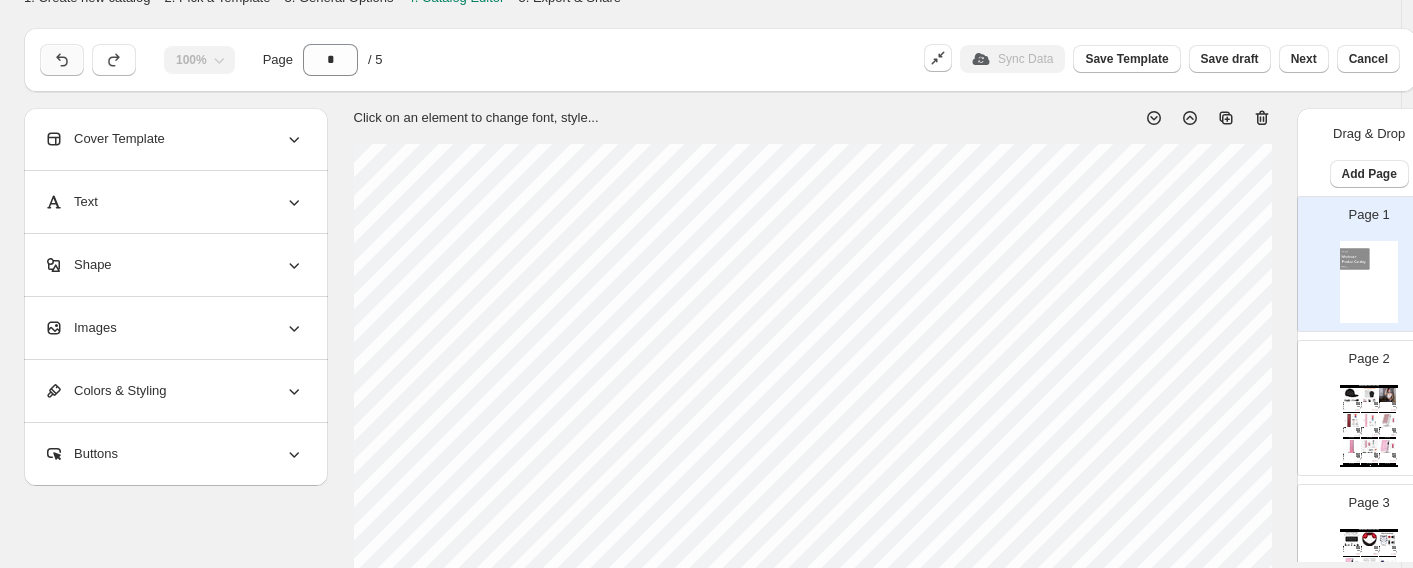 click 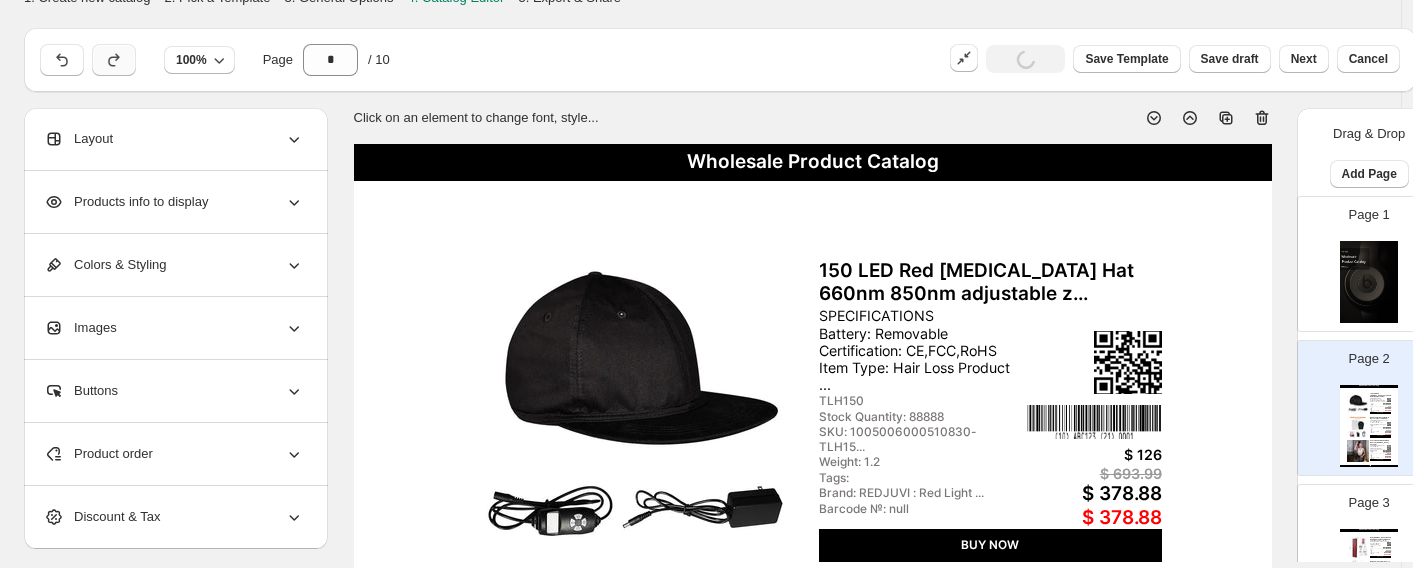 click at bounding box center (114, 60) 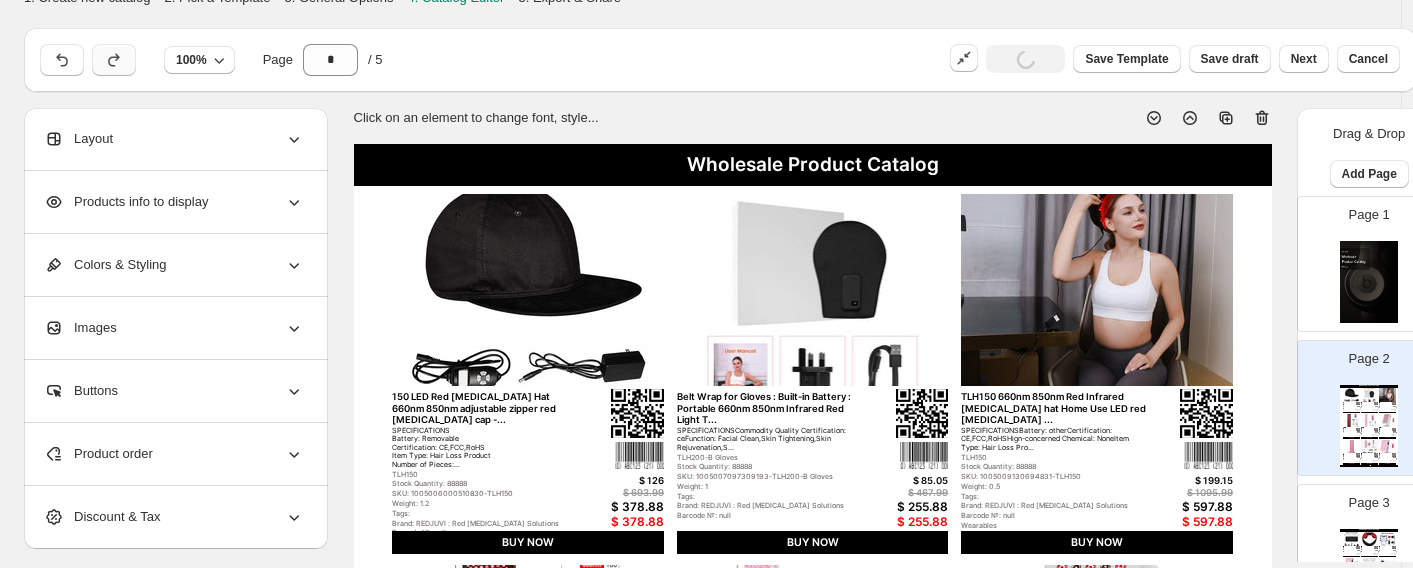 click at bounding box center (114, 60) 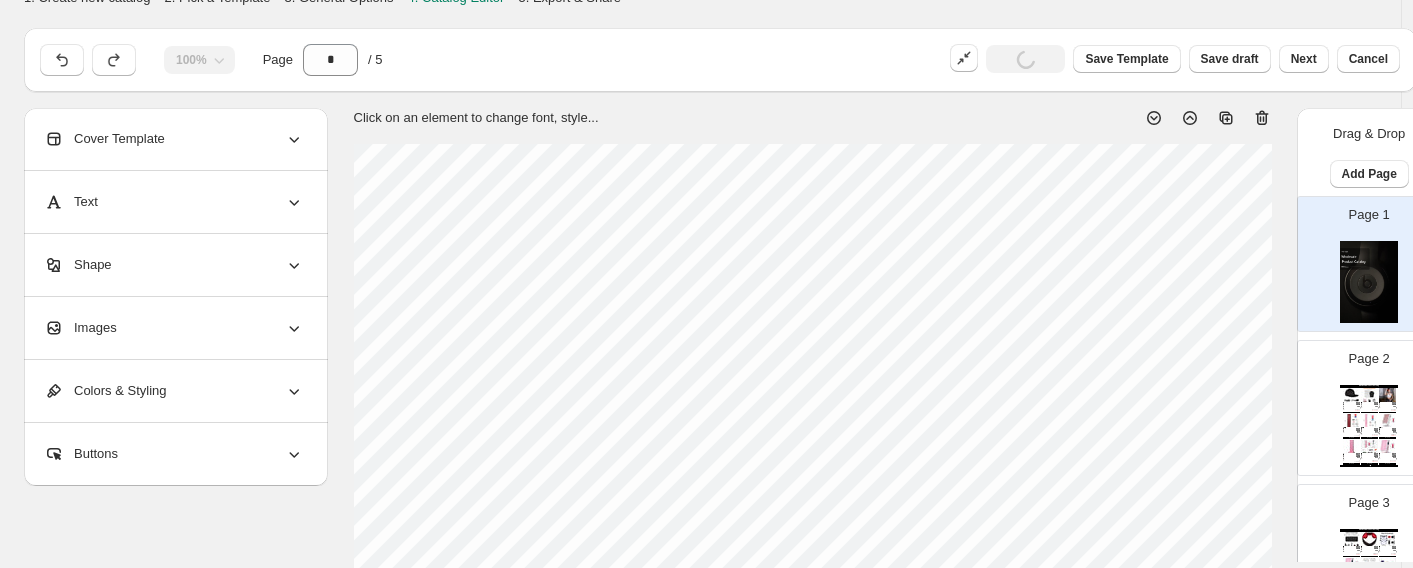 scroll, scrollTop: 224, scrollLeft: 0, axis: vertical 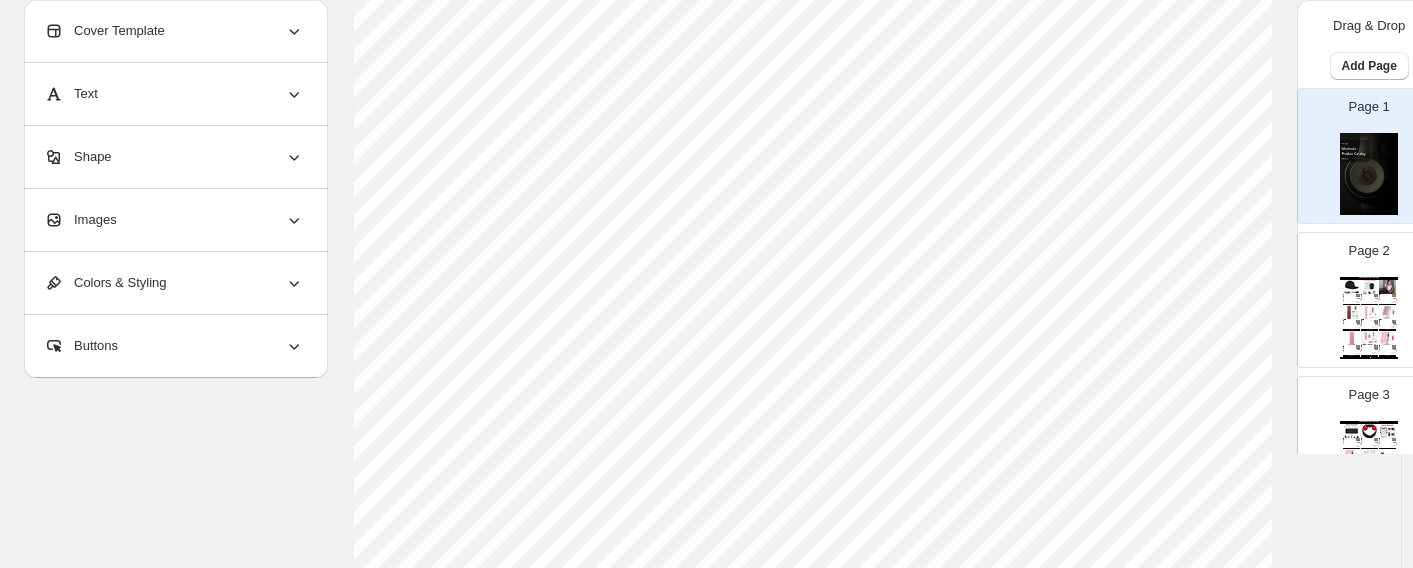 click on "Images" at bounding box center (174, 220) 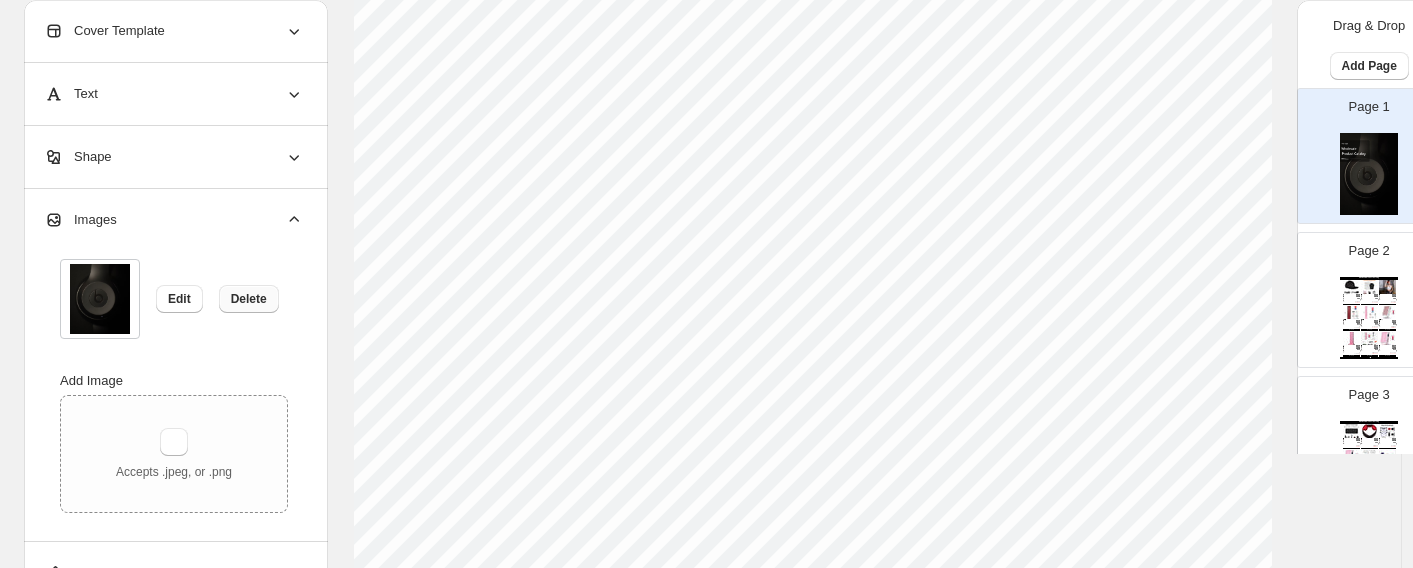 click on "Delete" at bounding box center [249, 299] 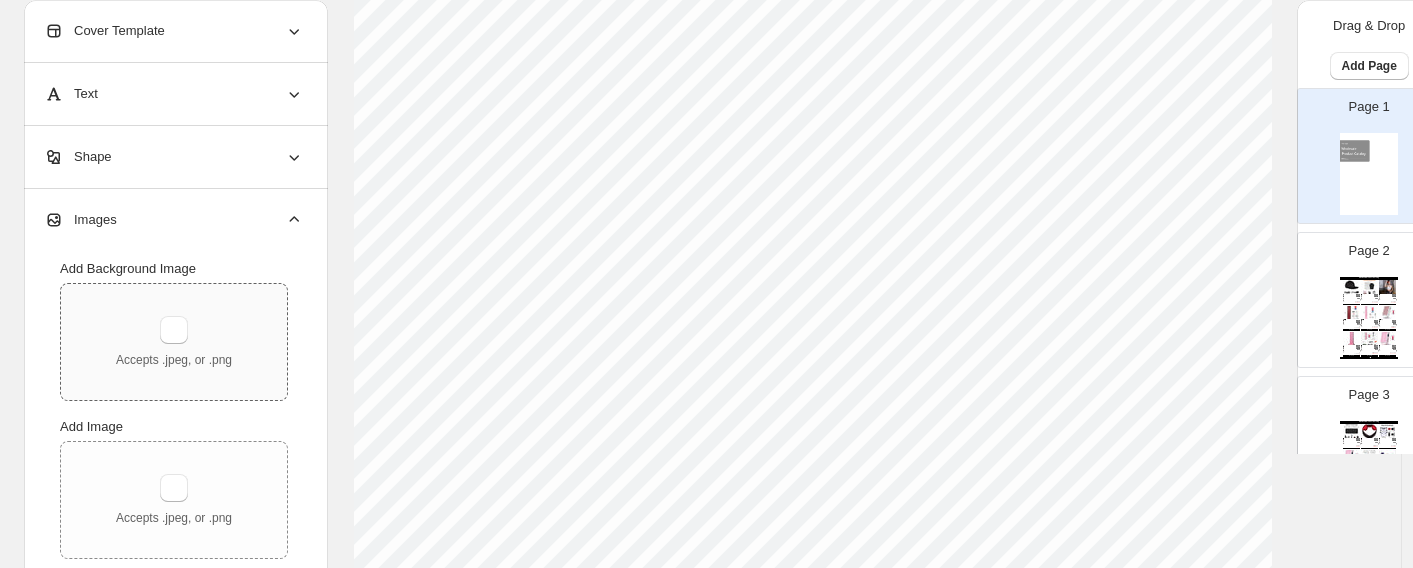 click on "Accepts .jpeg, or .png" at bounding box center (174, 342) 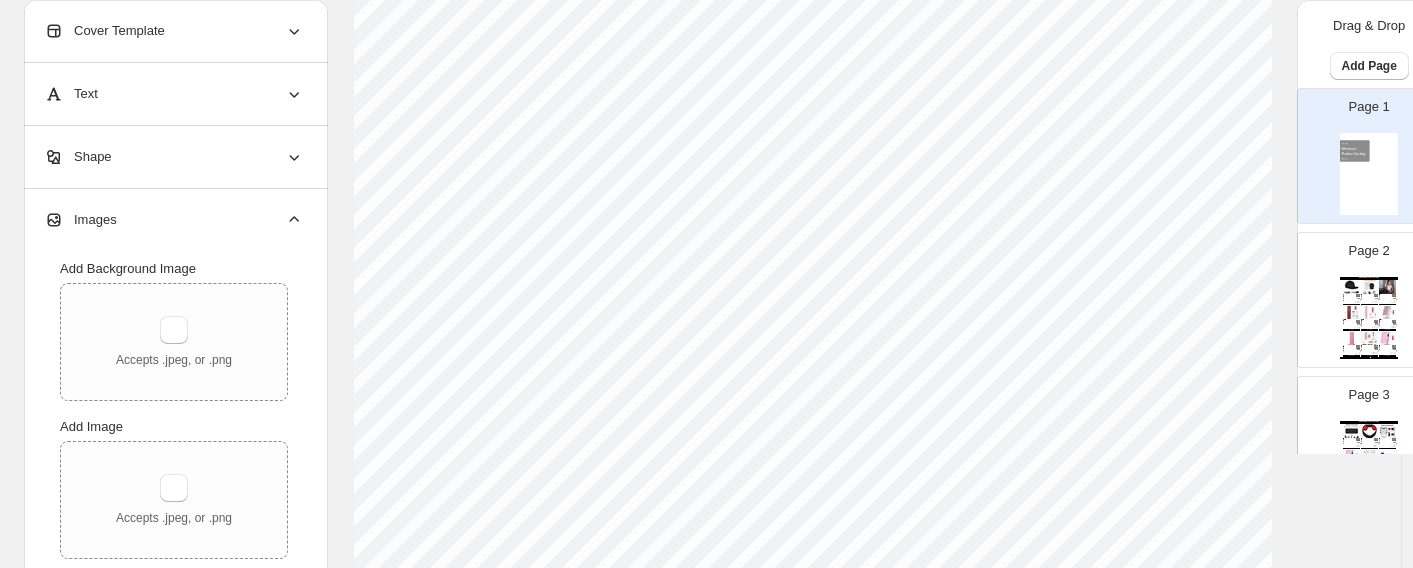 type 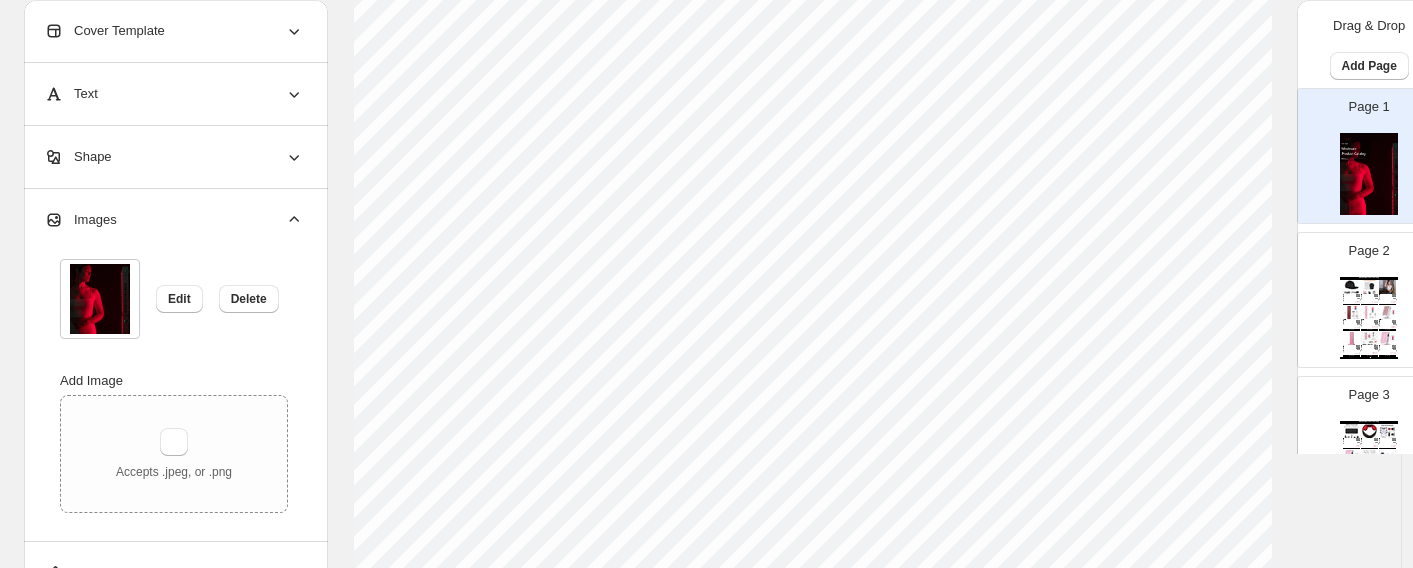 scroll, scrollTop: 190, scrollLeft: 0, axis: vertical 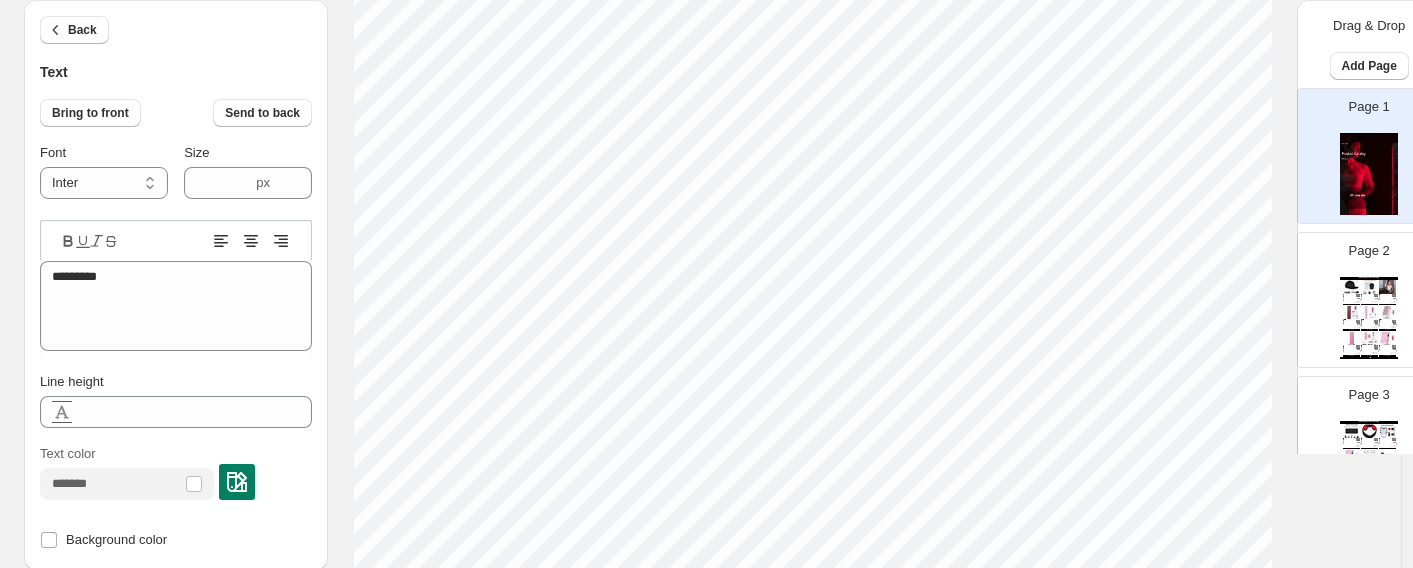 type on "****" 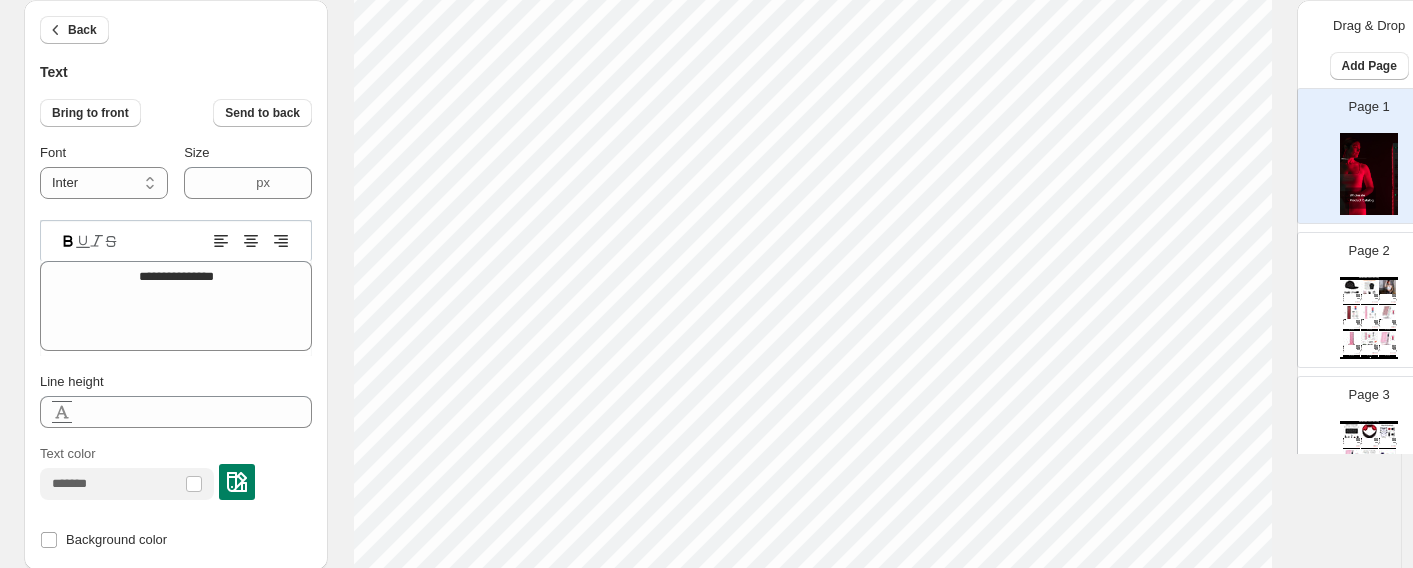 scroll, scrollTop: 516, scrollLeft: 0, axis: vertical 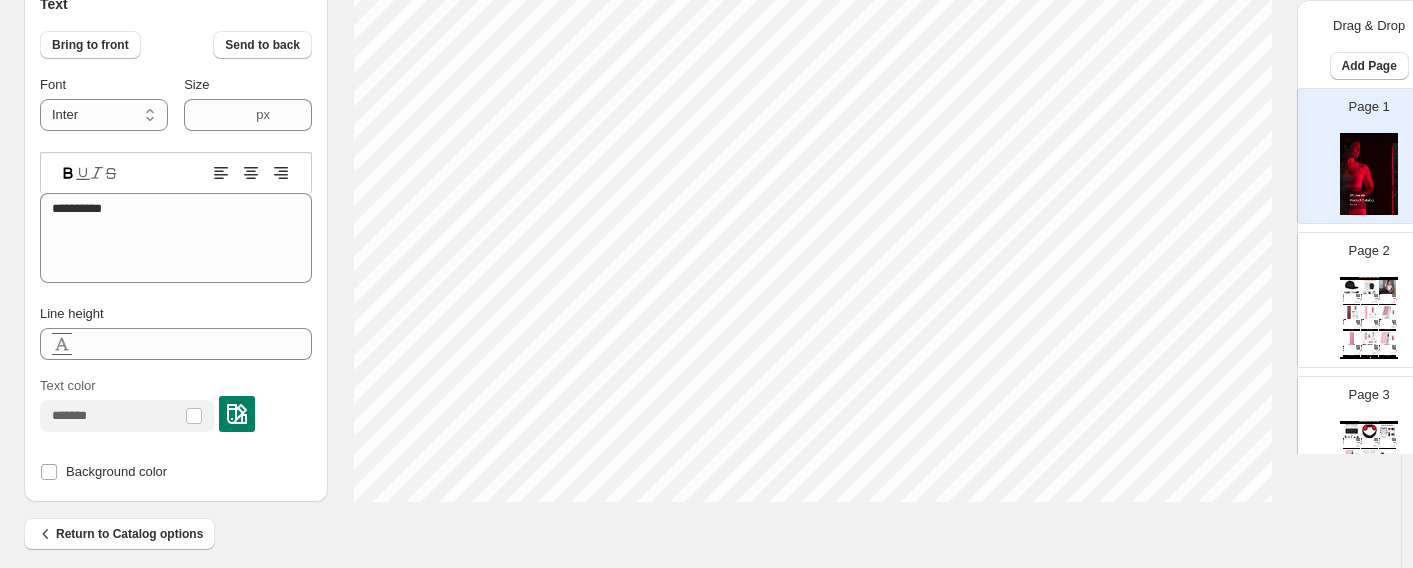 type on "*********" 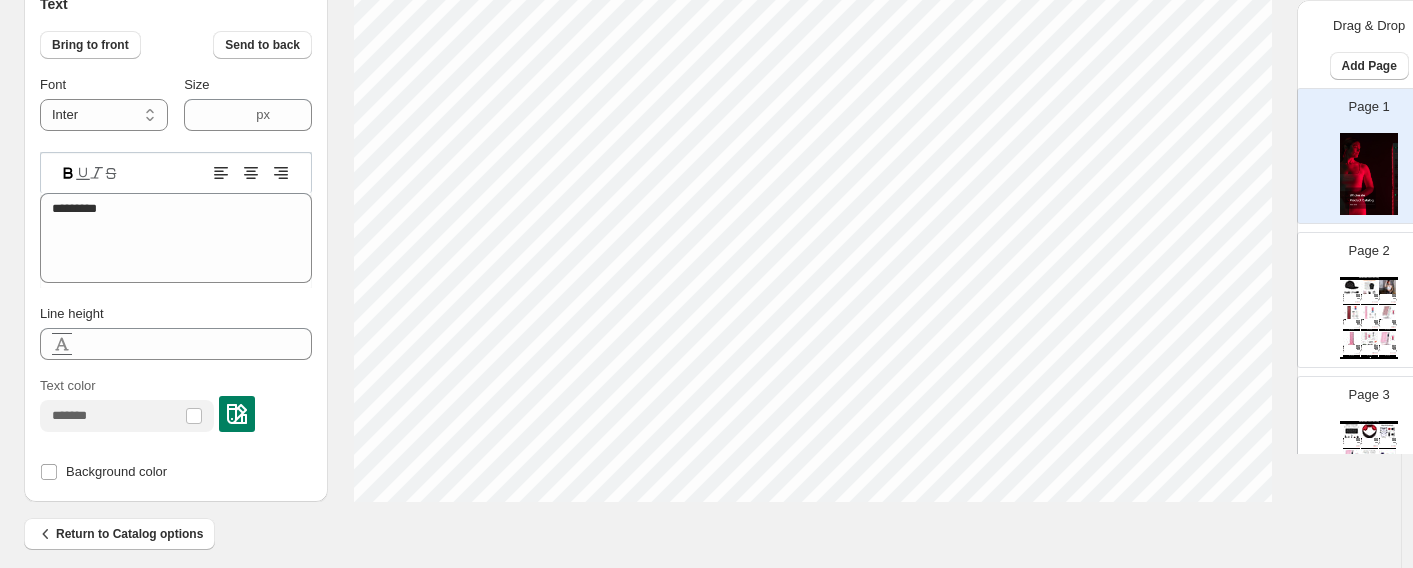 type on "**********" 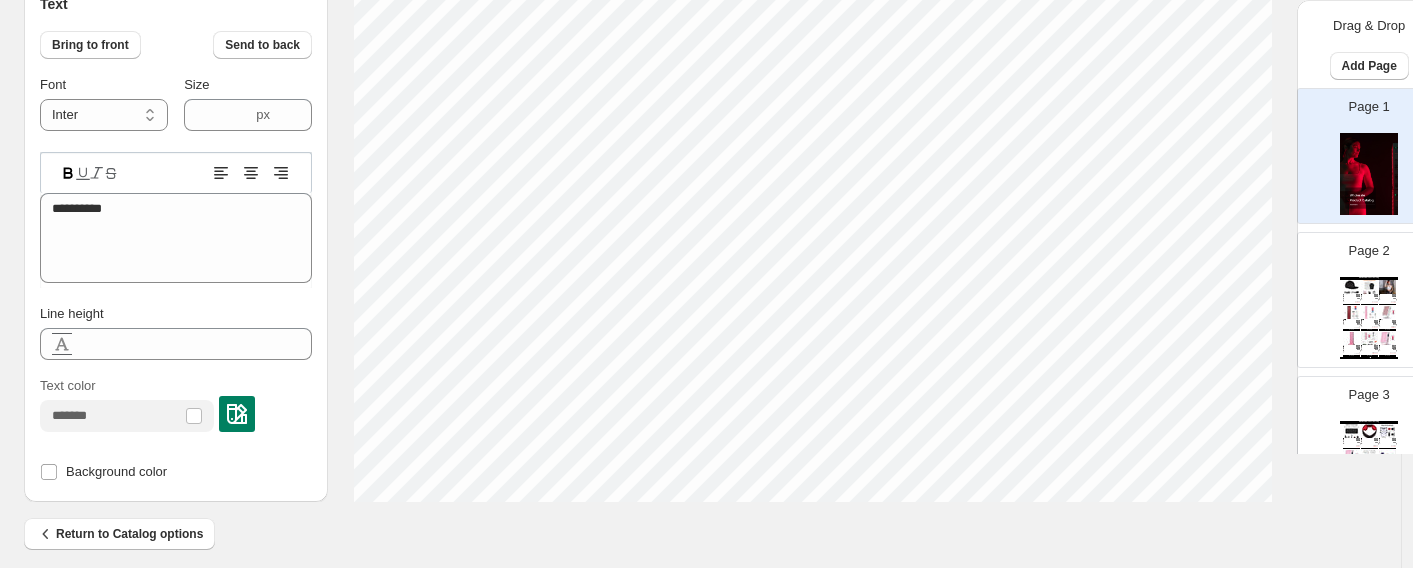 type on "*********" 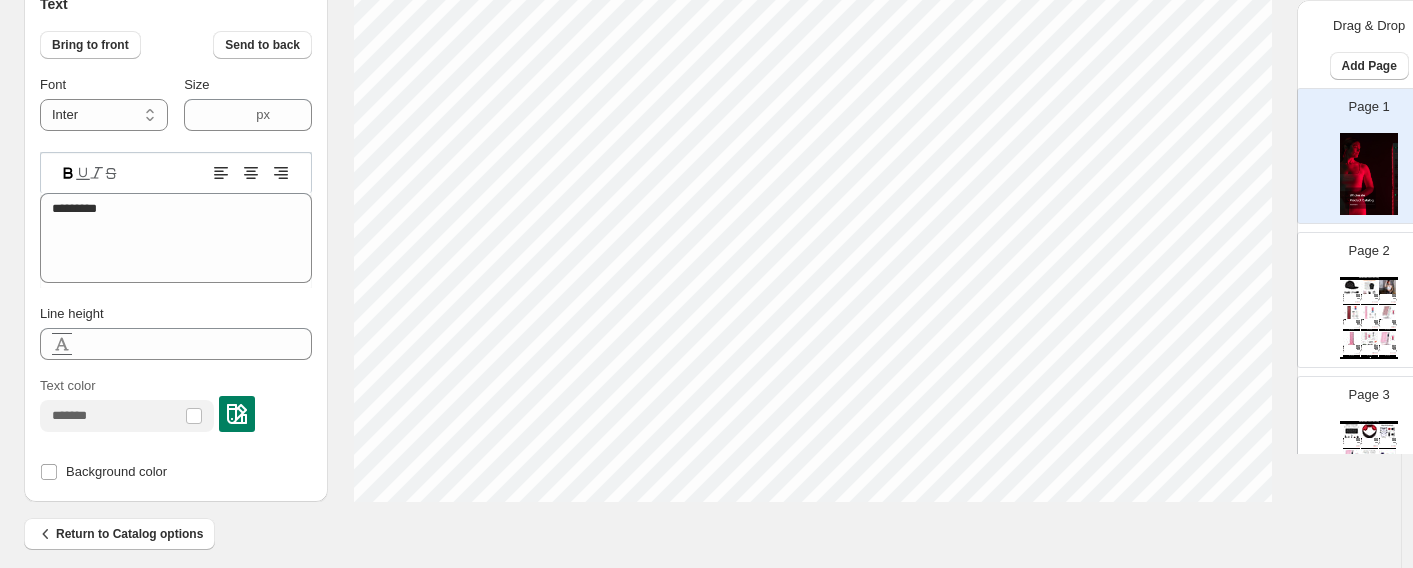 type on "********" 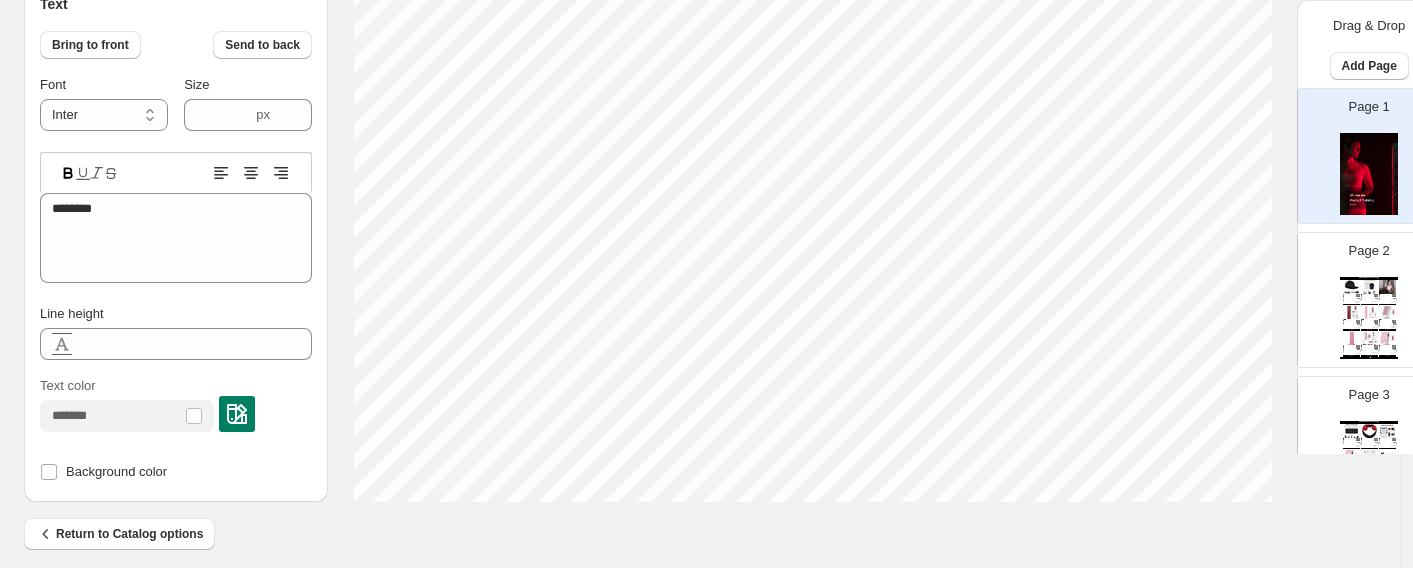 type on "*********" 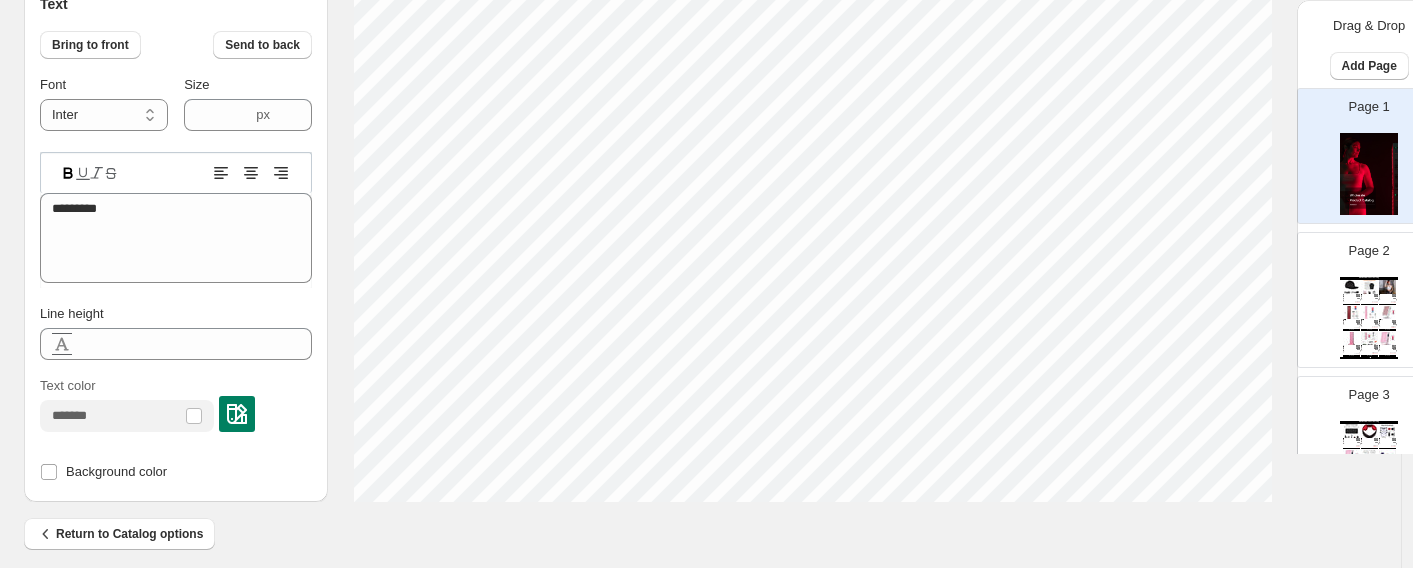 type on "**********" 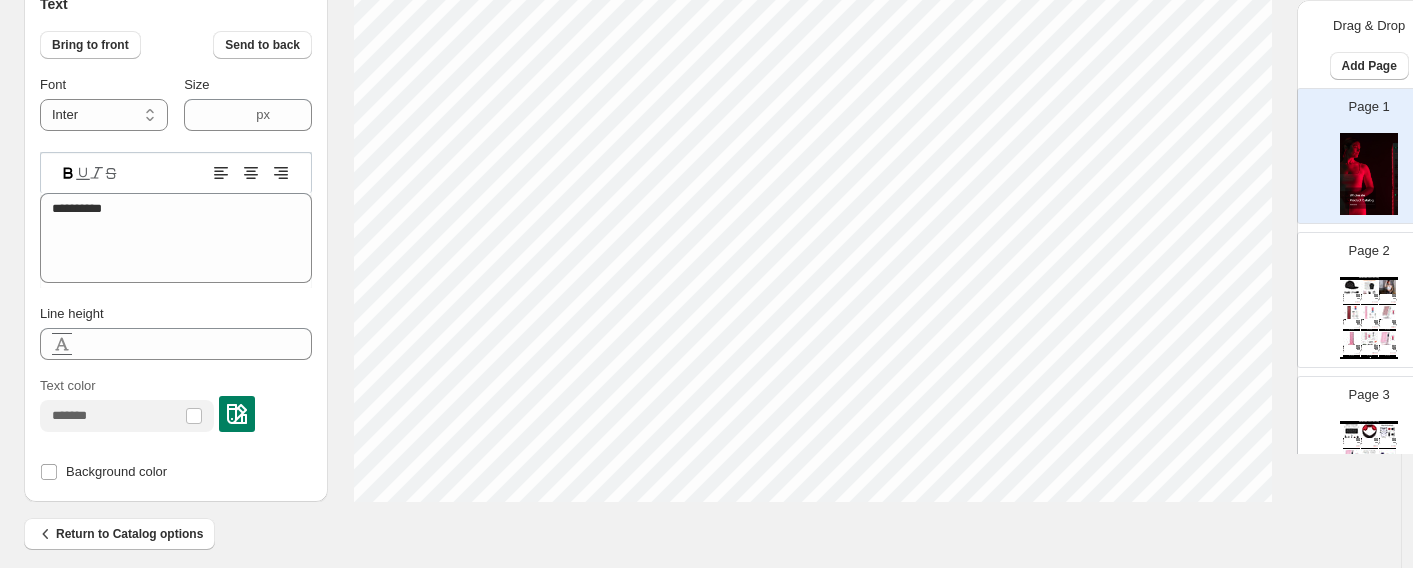type on "*********" 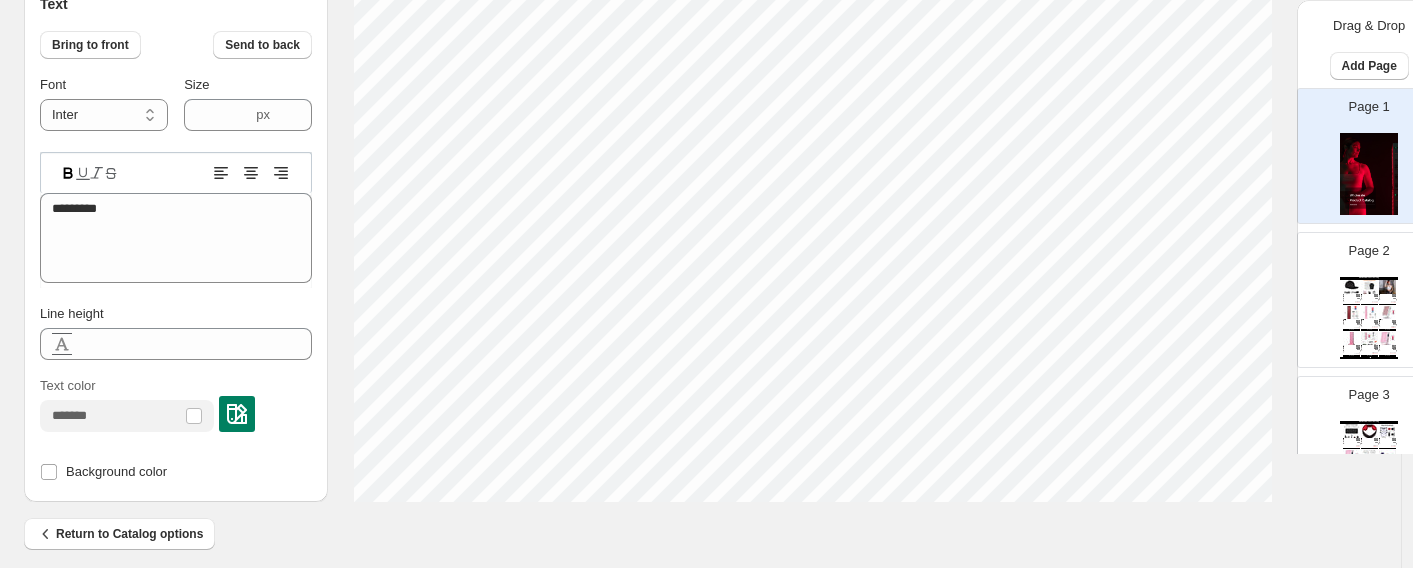 type on "********" 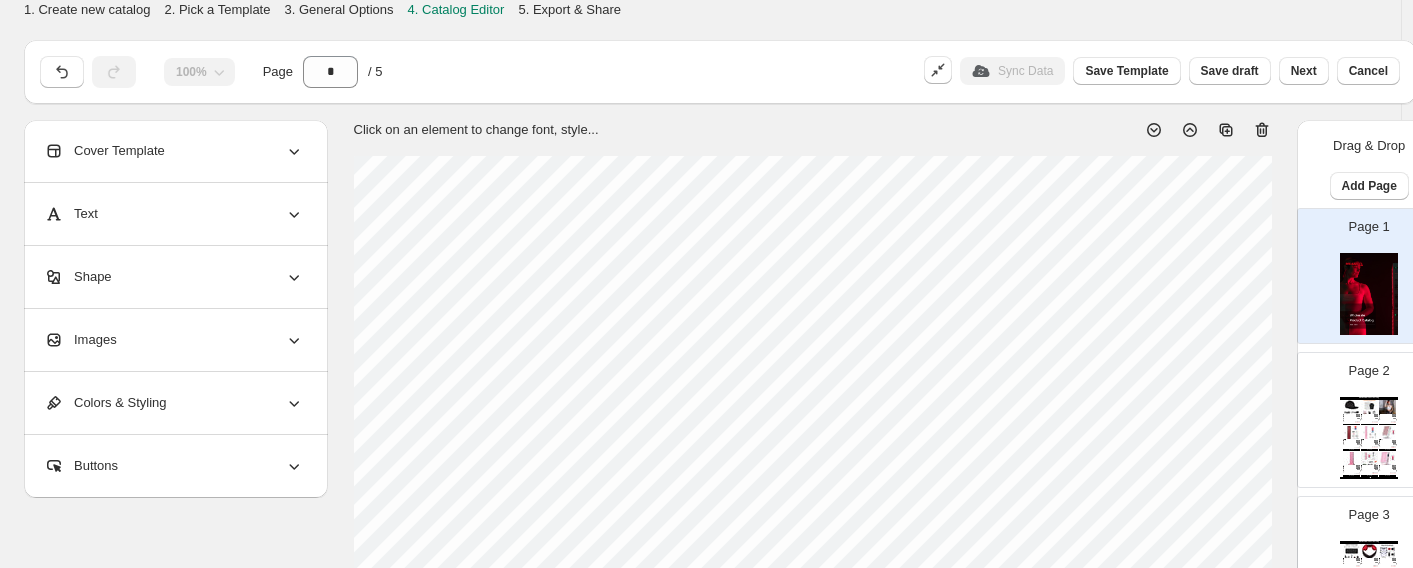 scroll, scrollTop: 857, scrollLeft: 0, axis: vertical 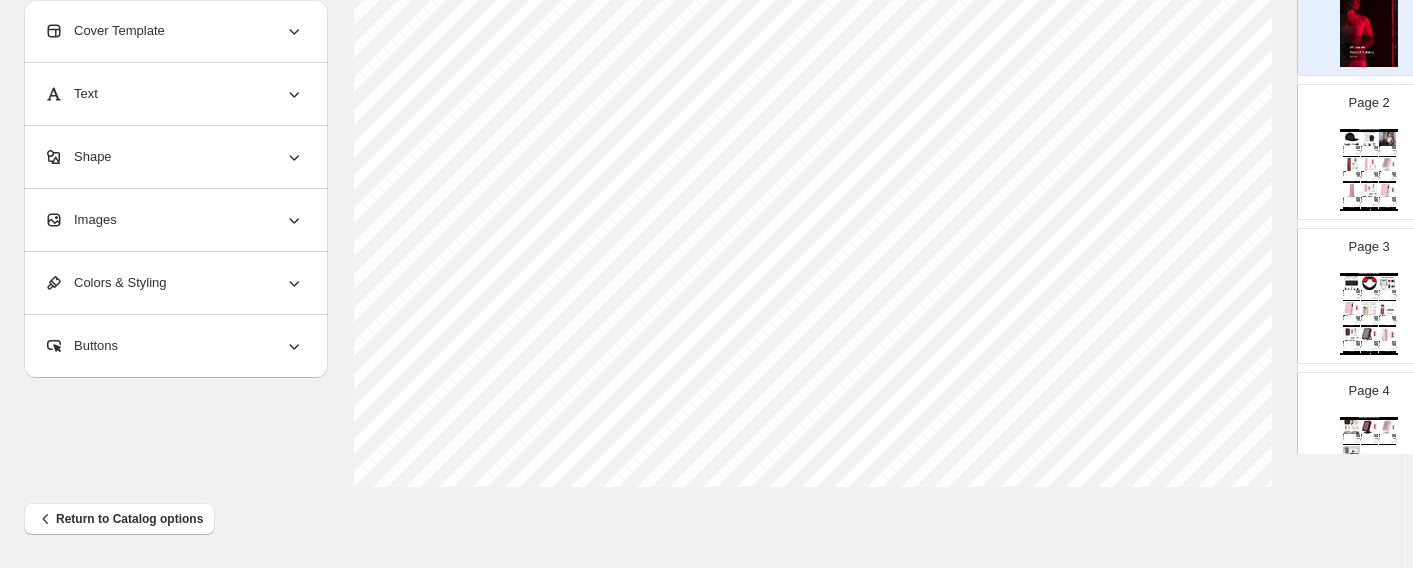 click on "Images" at bounding box center (174, 220) 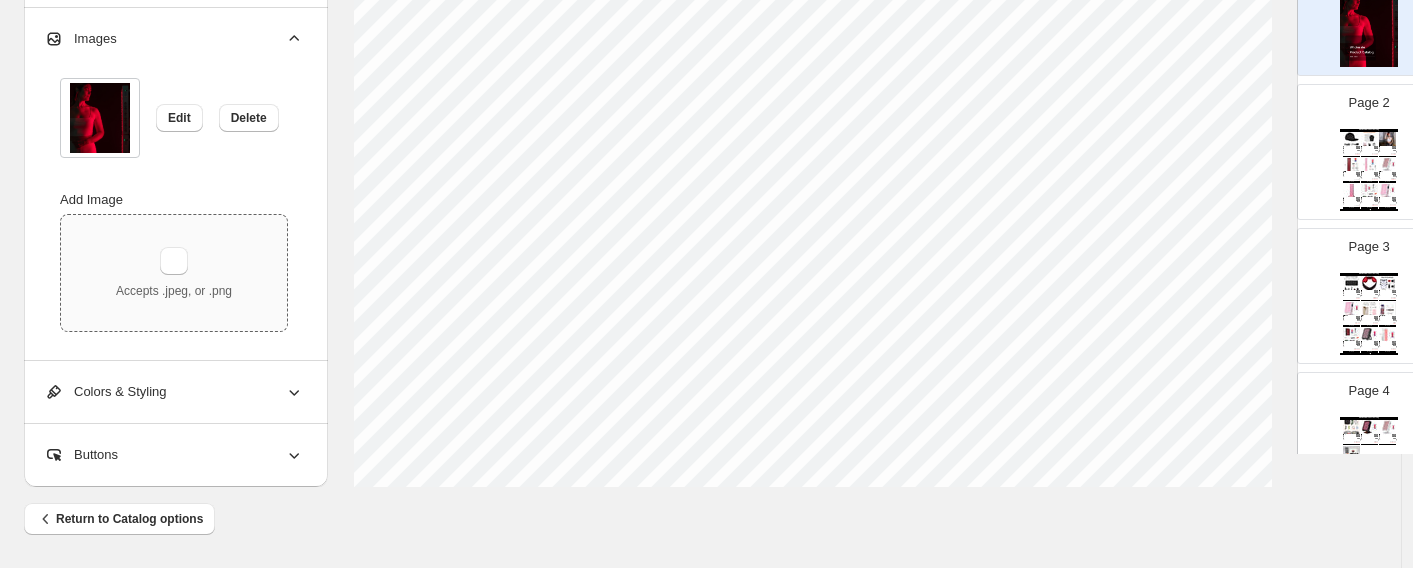 click on "Accepts .jpeg, or .png" at bounding box center [174, 273] 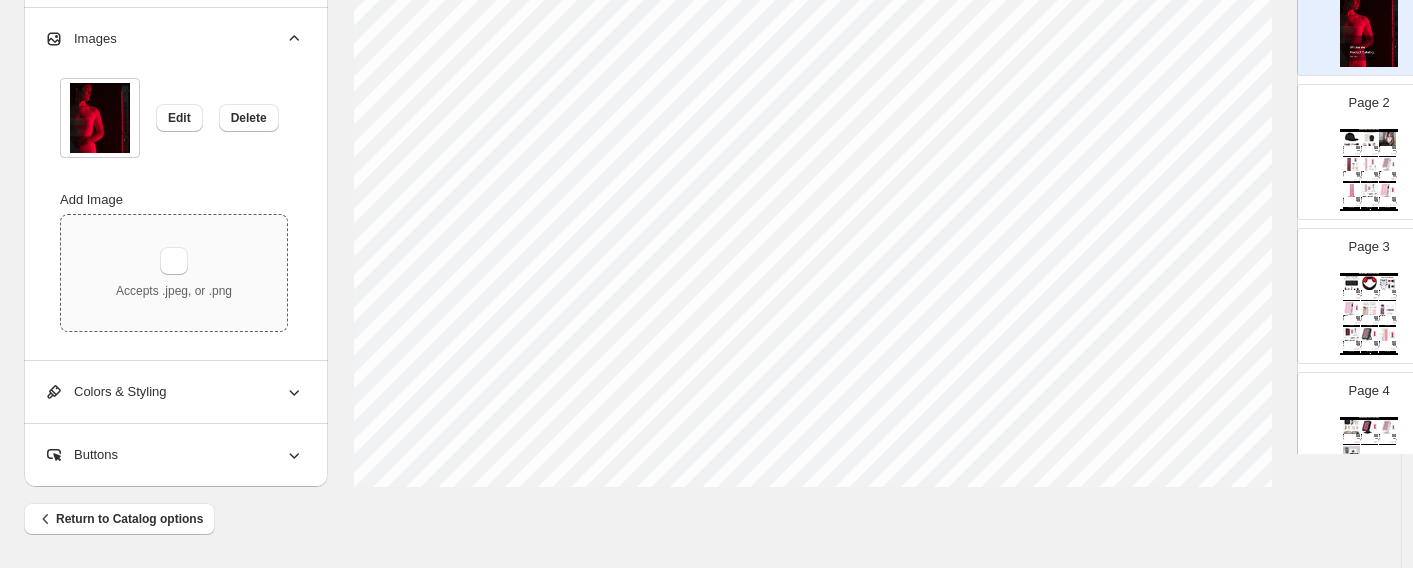 type on "**********" 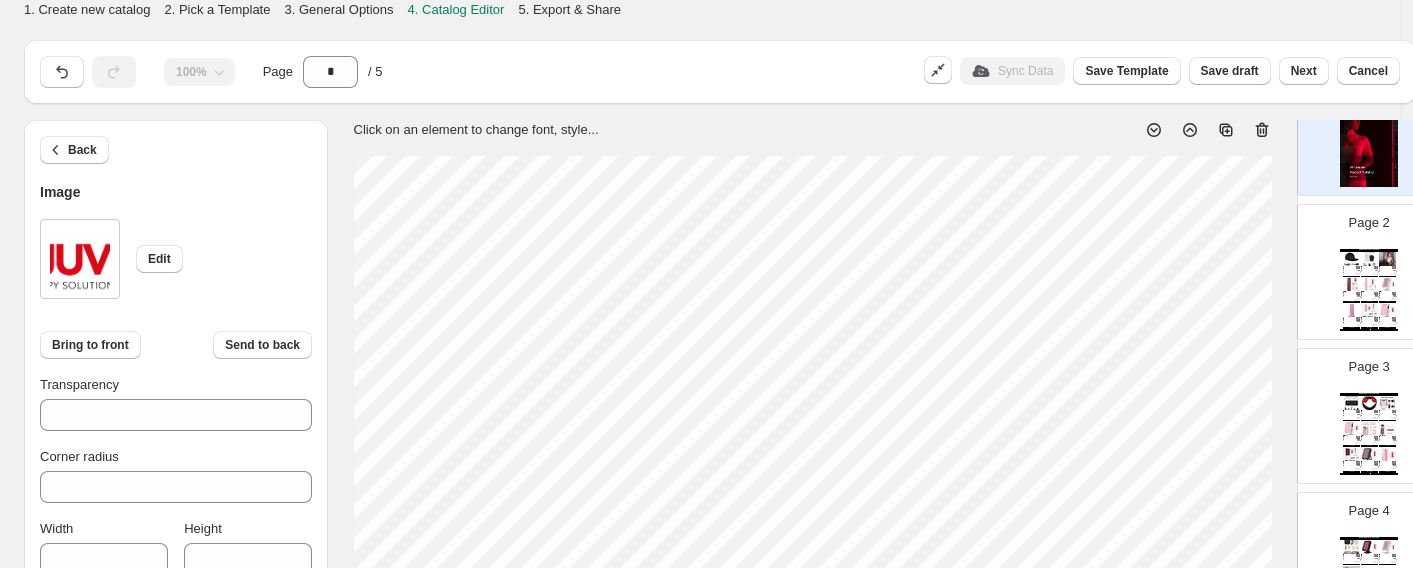 scroll, scrollTop: 732, scrollLeft: 0, axis: vertical 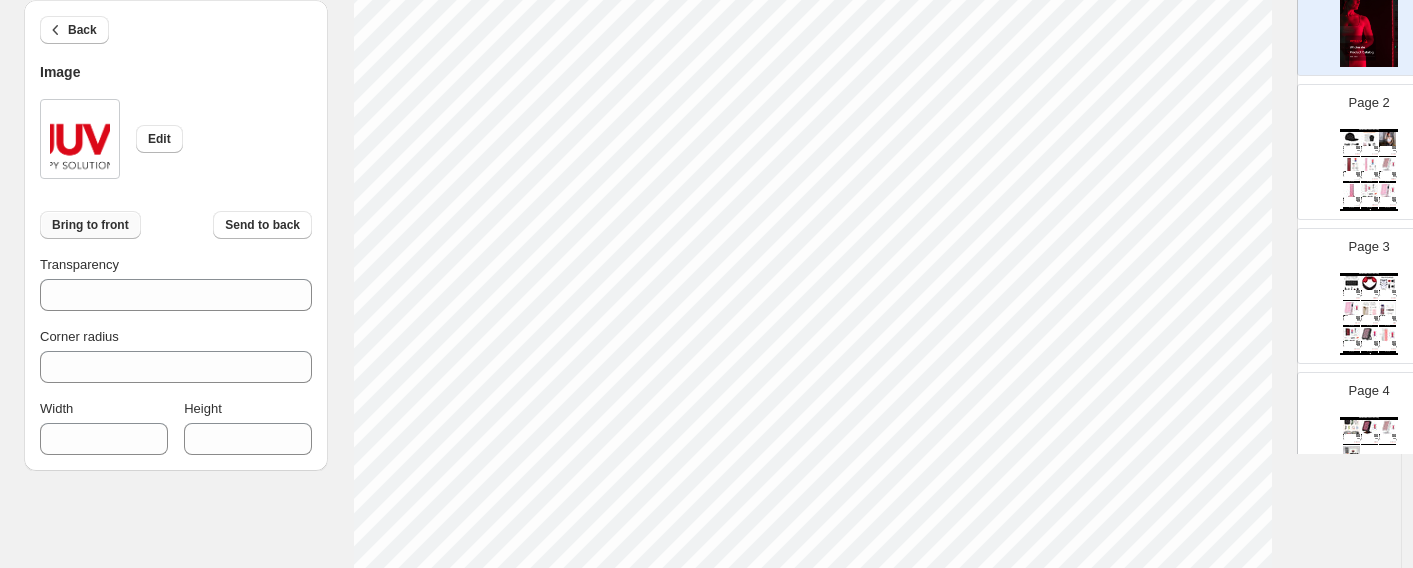 click on "Bring to front" at bounding box center (90, 225) 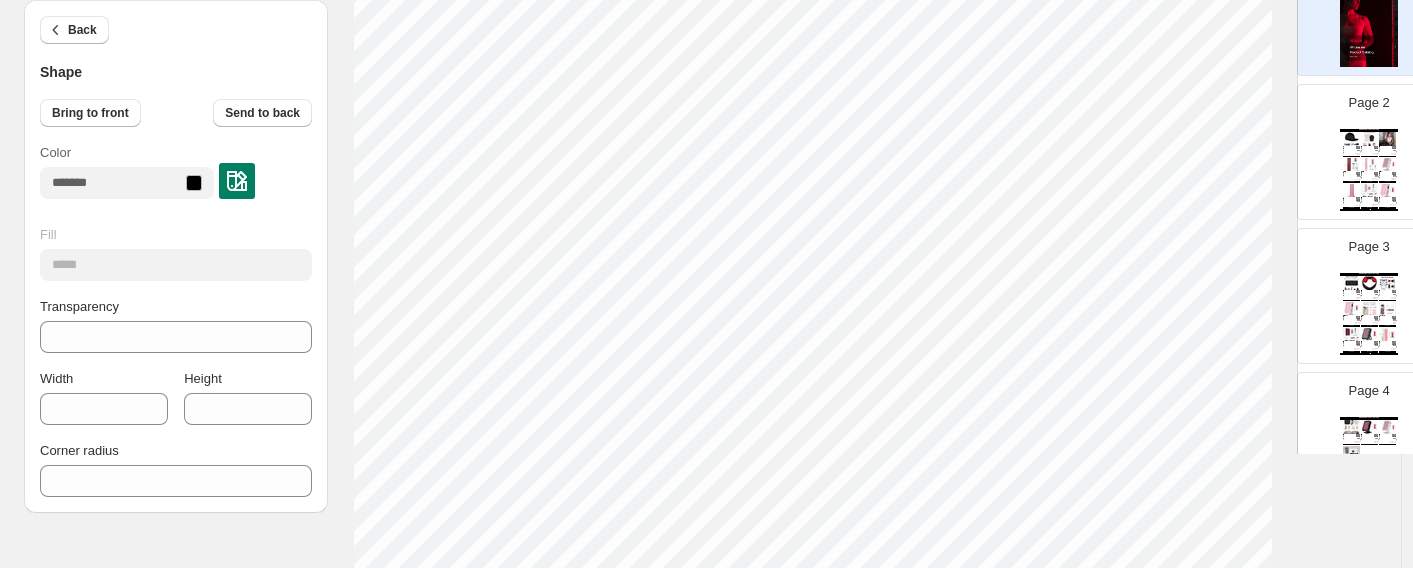 click at bounding box center (194, 183) 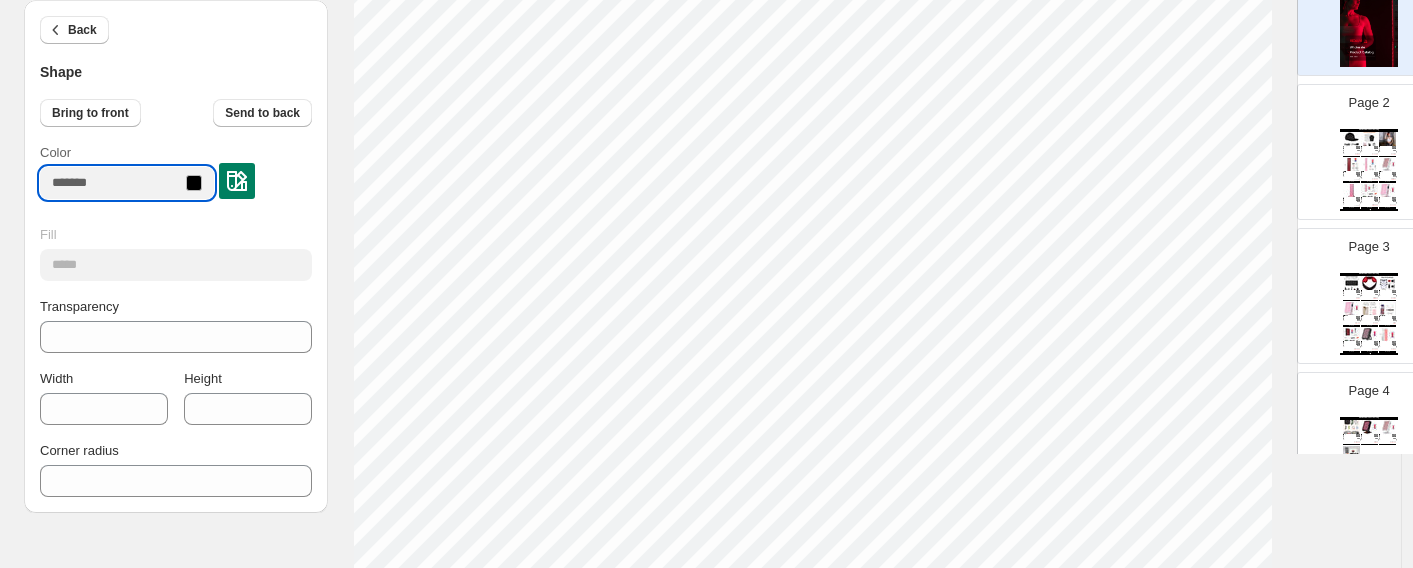 click on "Color" at bounding box center (111, 183) 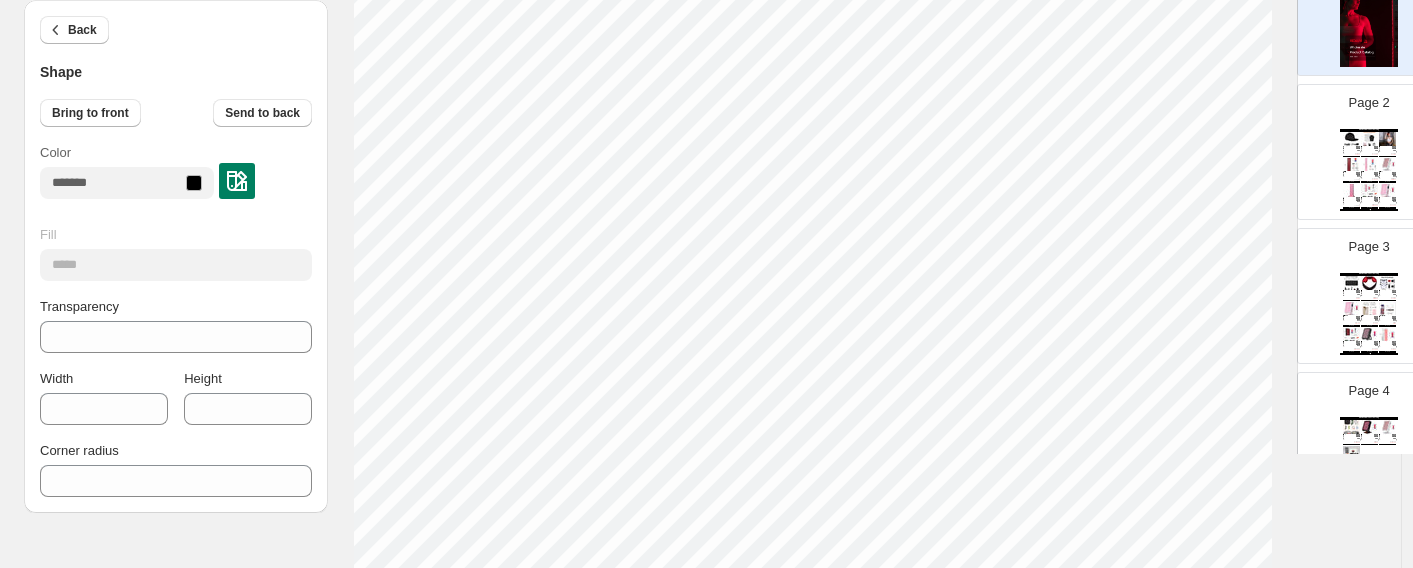 click at bounding box center (237, 181) 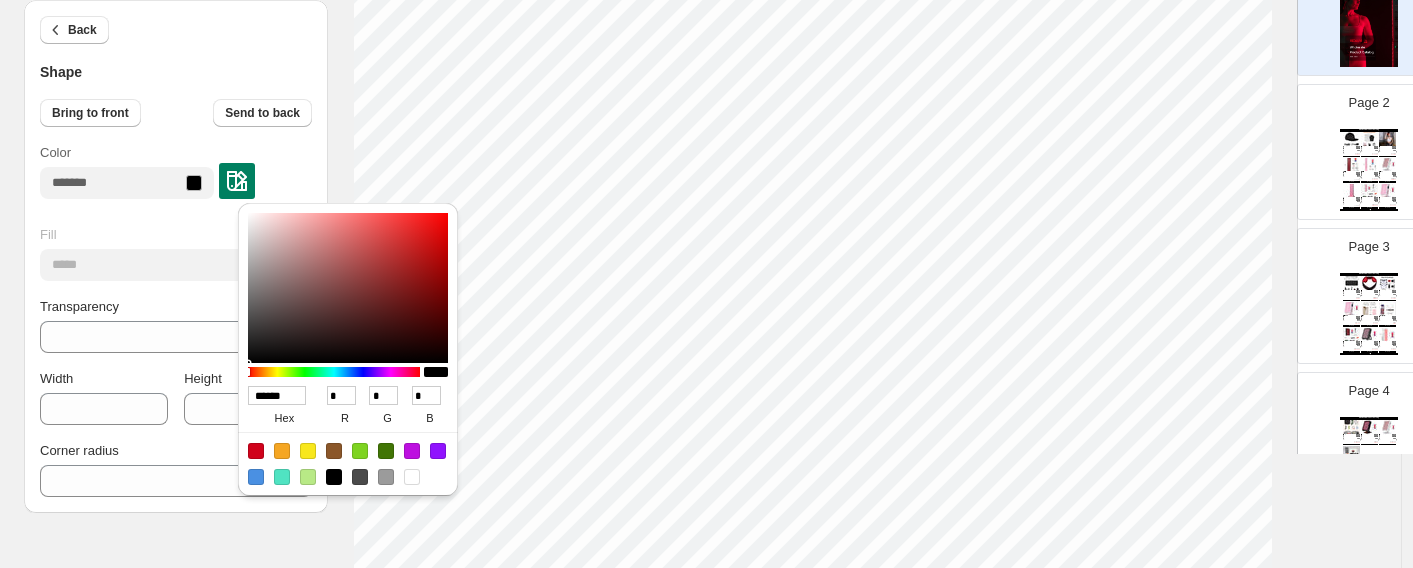type on "******" 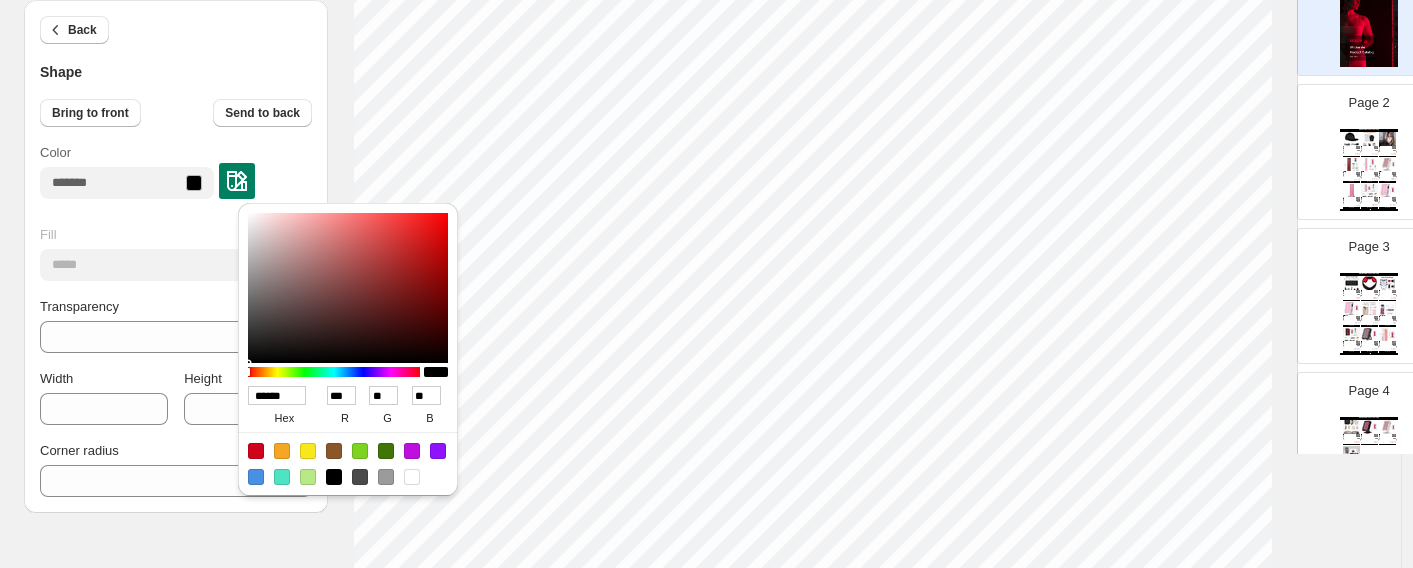 type on "******" 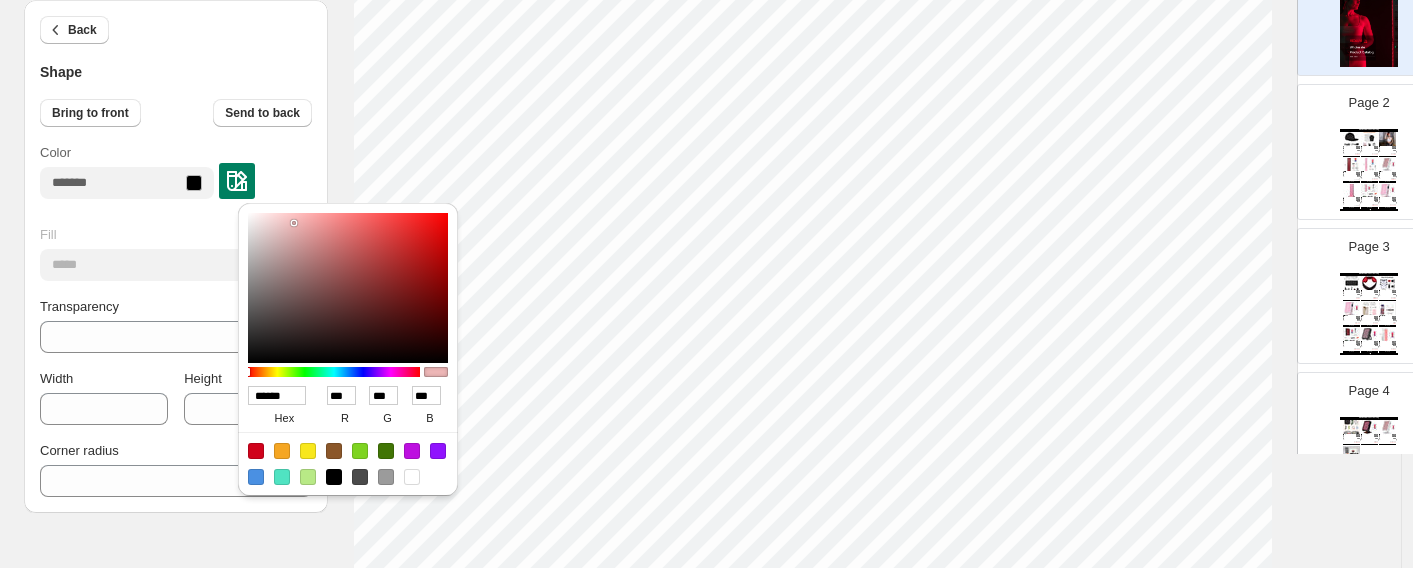 type on "******" 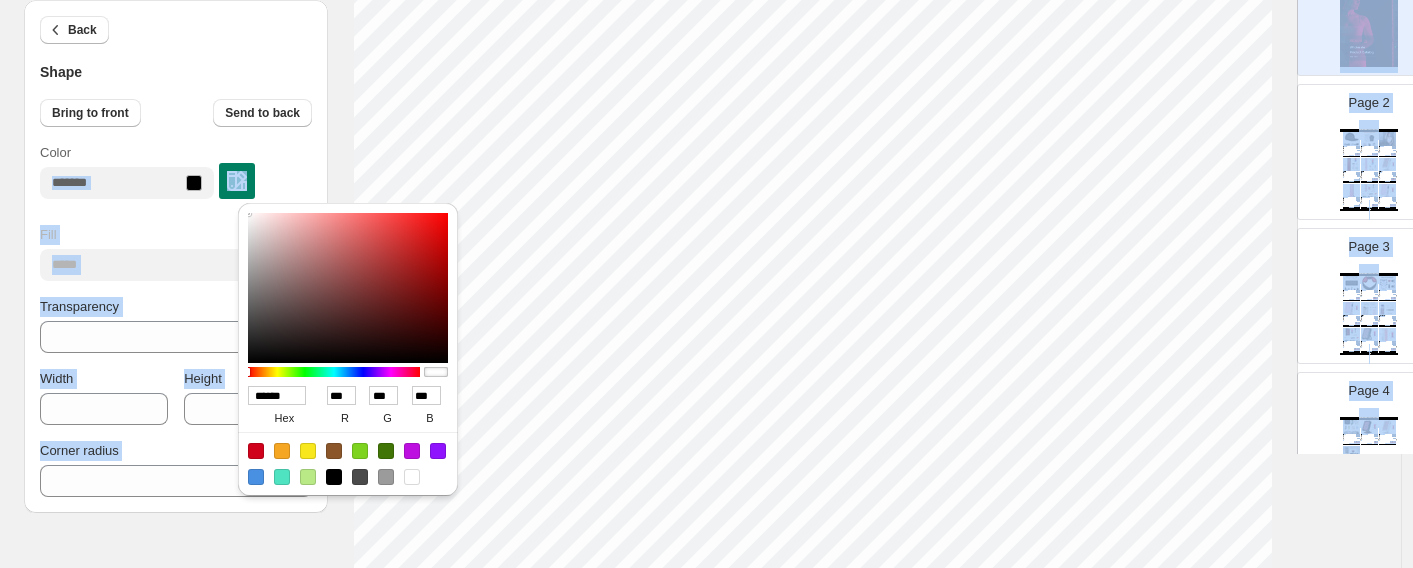 drag, startPoint x: 357, startPoint y: 247, endPoint x: 140, endPoint y: 173, distance: 229.27058 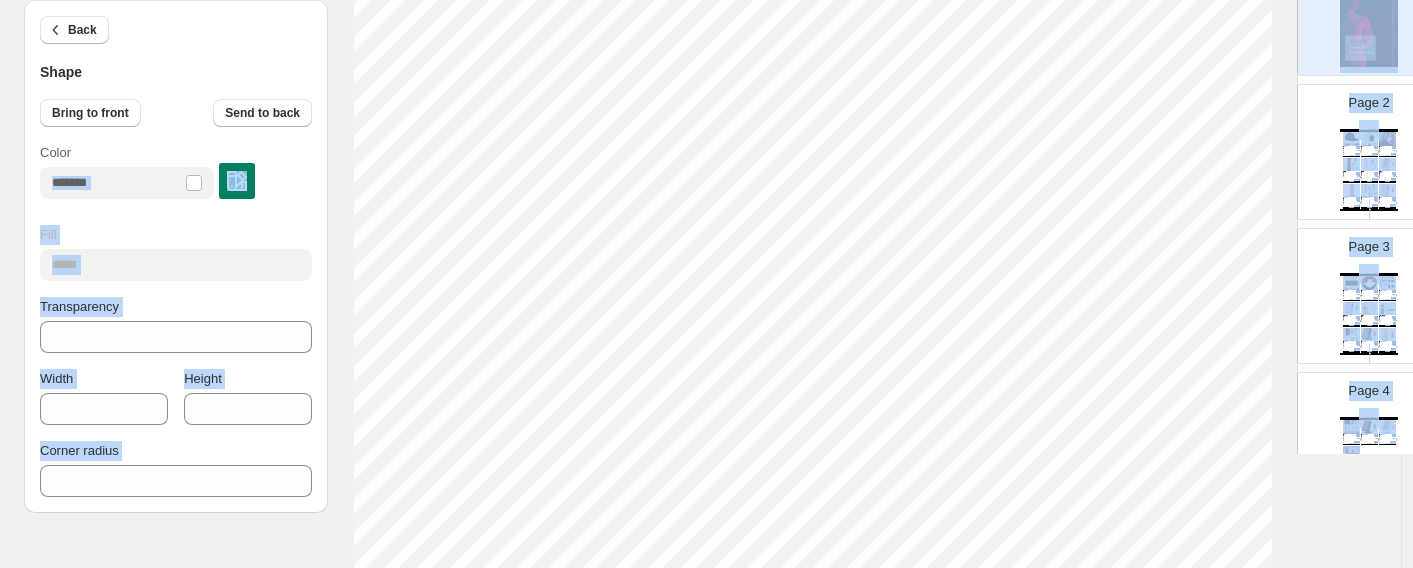 click on "Back Shape Bring to front Send to back Color Fill ***** Transparency ** Width *** Height *** Corner radius **" at bounding box center (176, 256) 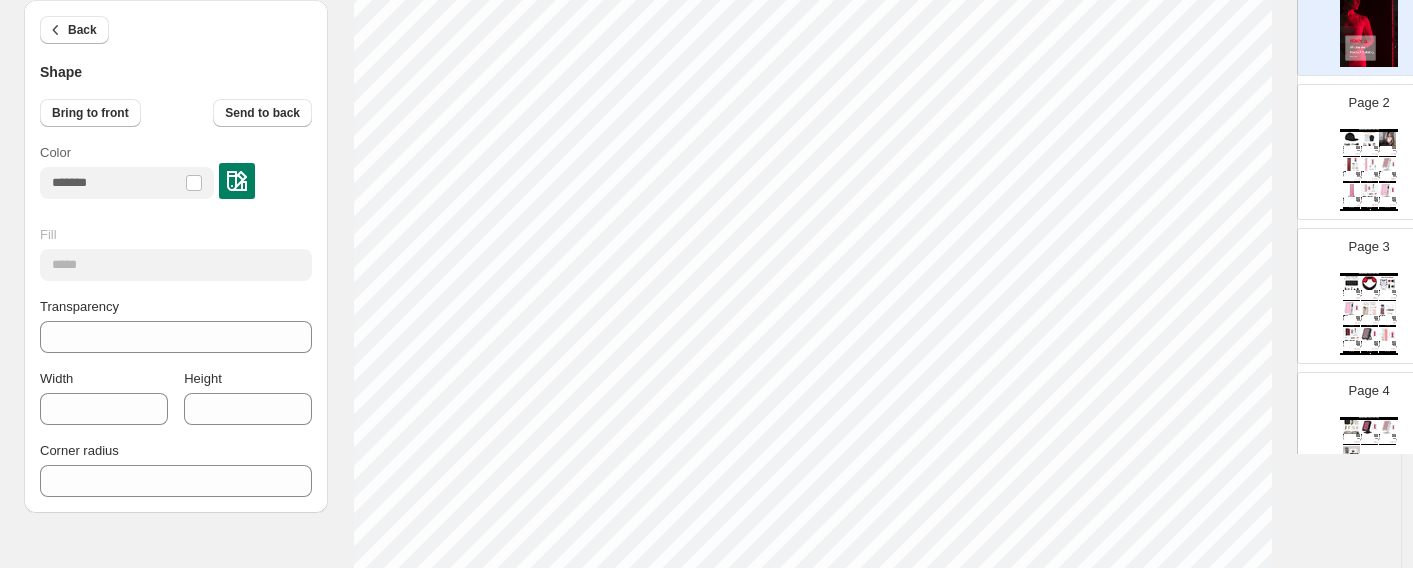 click on "Back Shape Bring to front Send to back Color Fill ***** Transparency ** Width *** Height *** Corner radius **" at bounding box center (176, 256) 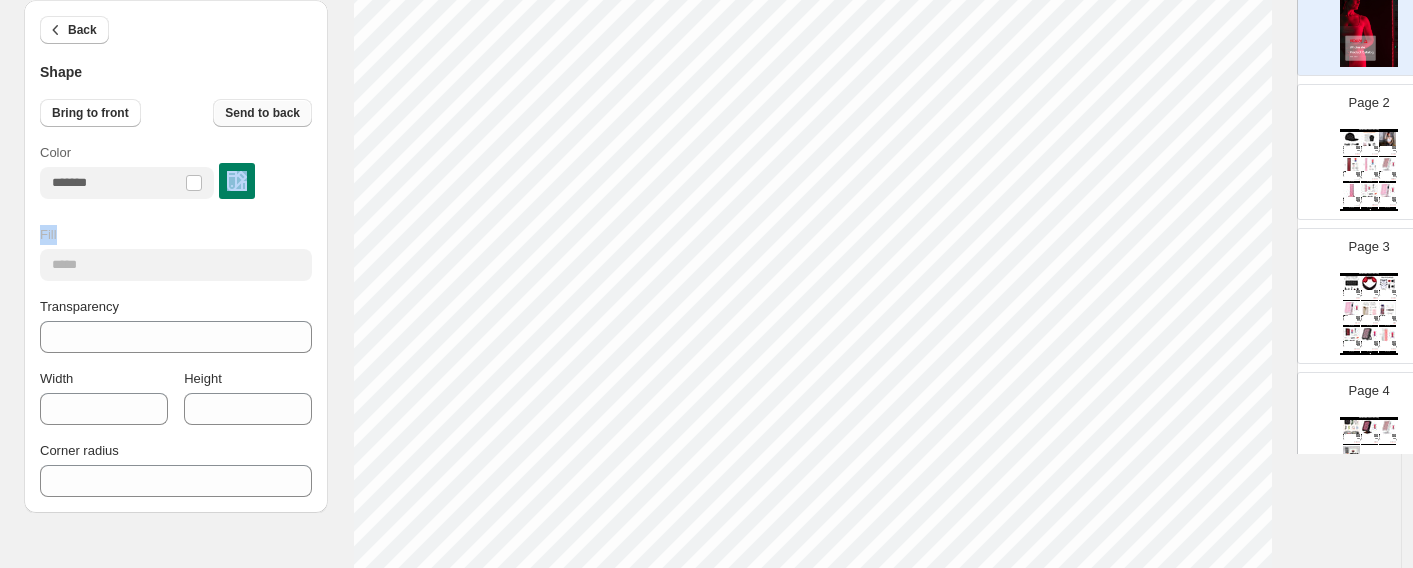click on "Send to back" at bounding box center [262, 113] 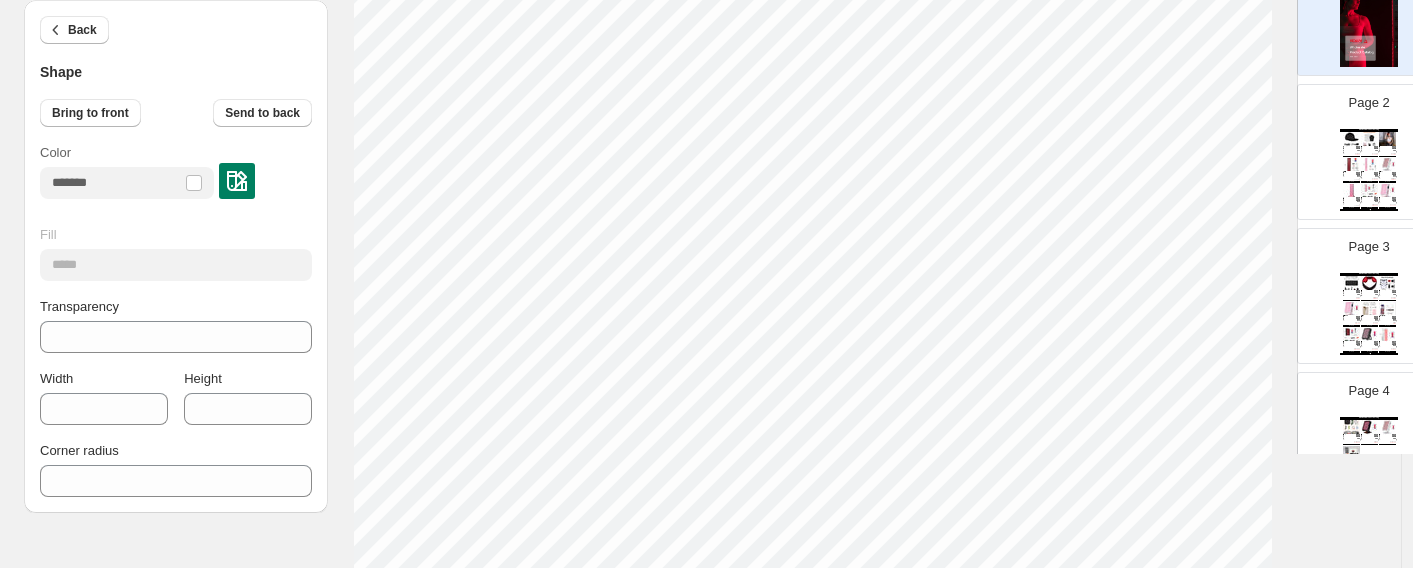 click on "Click on an element to change font, style..." at bounding box center [812, 0] 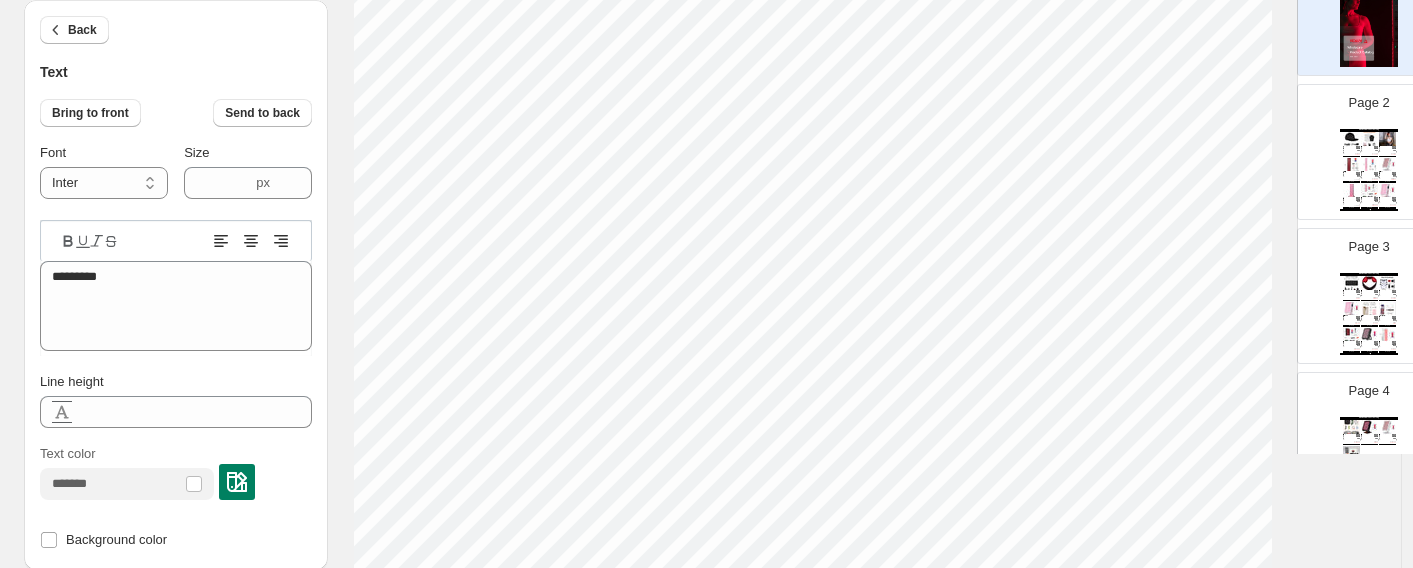 type on "**********" 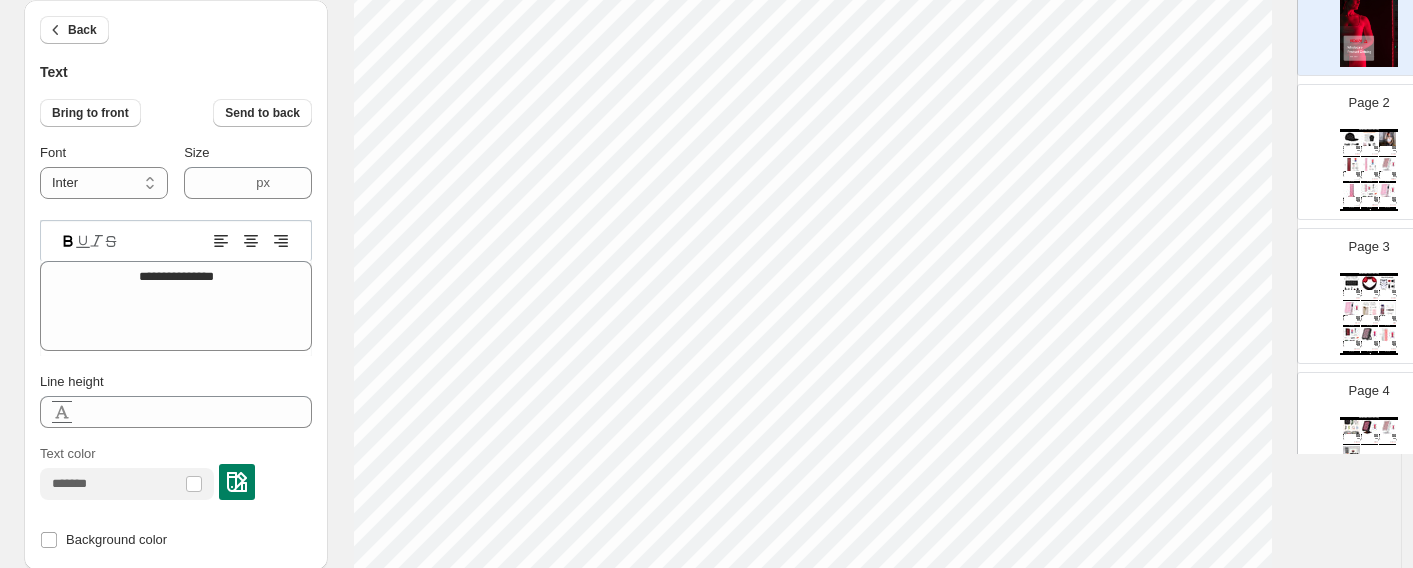 type on "****" 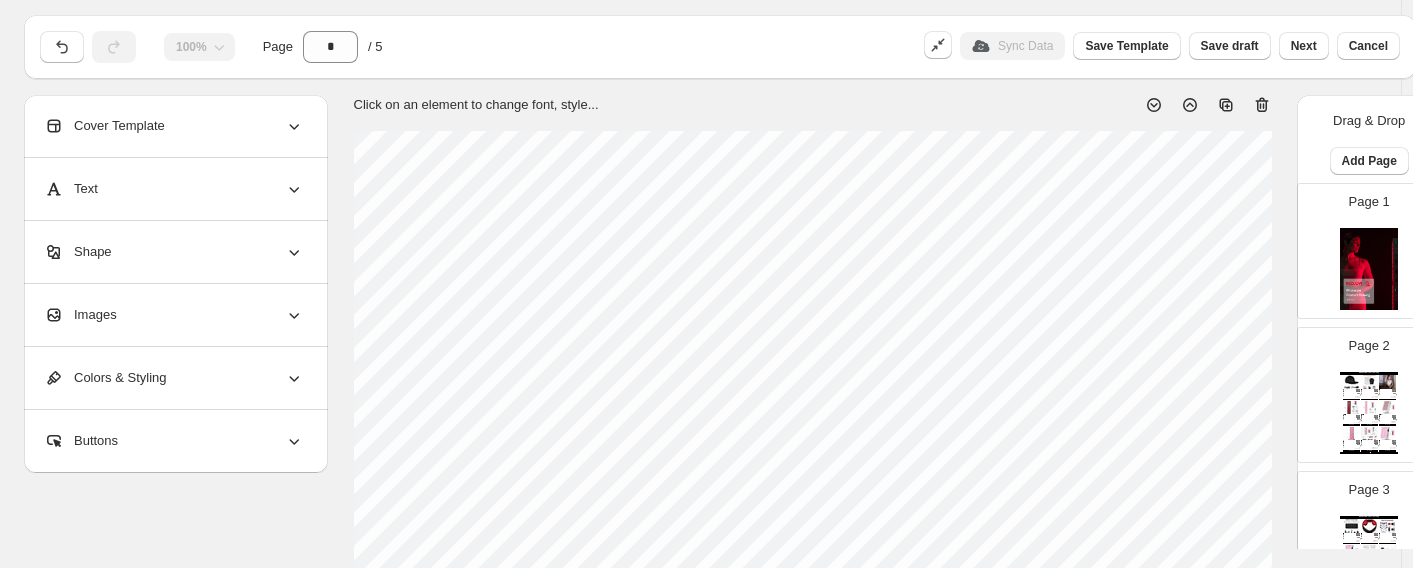 scroll, scrollTop: 25, scrollLeft: 0, axis: vertical 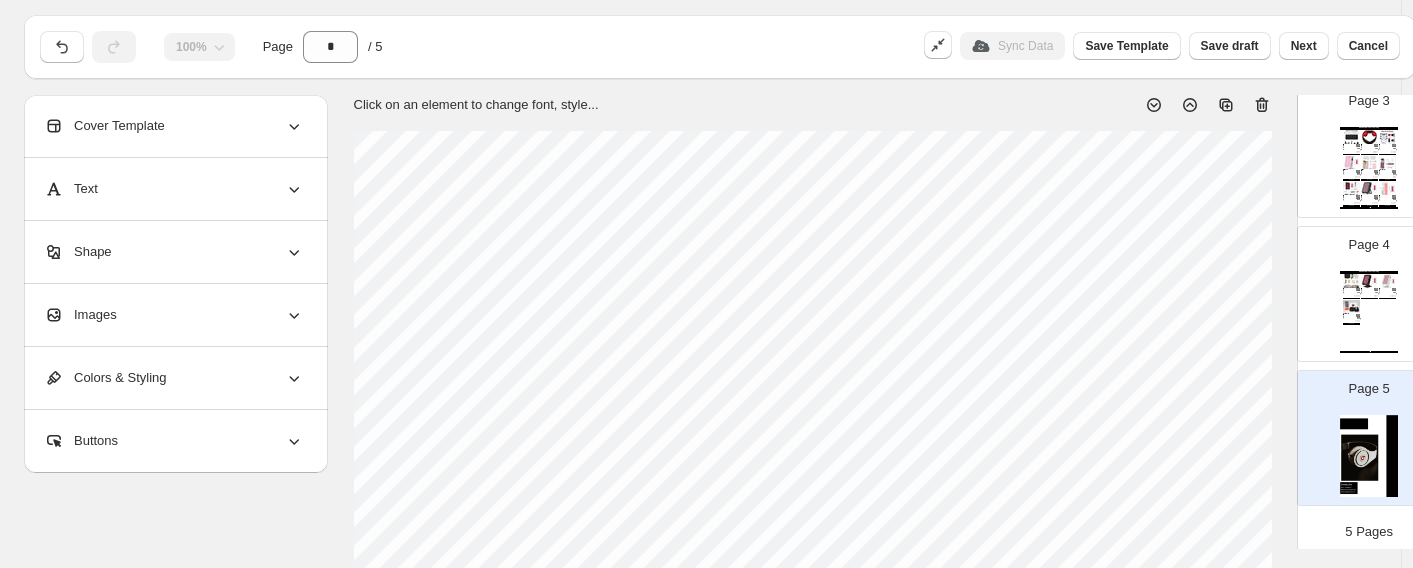 click on "Images" at bounding box center (174, 315) 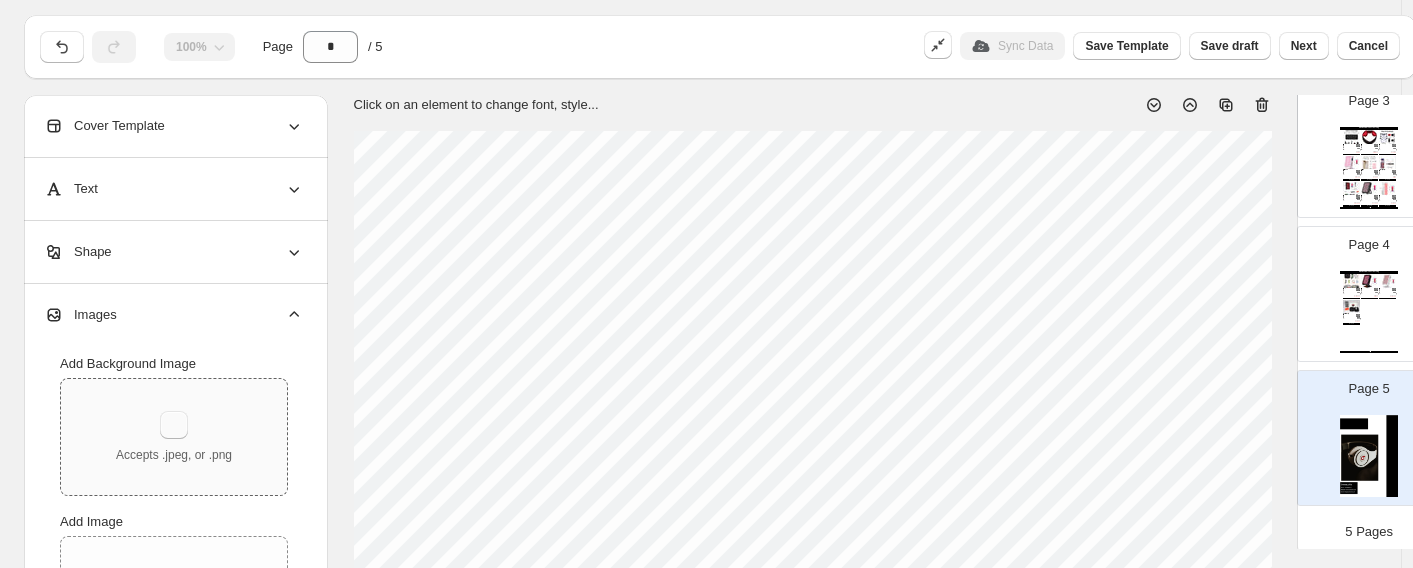 click at bounding box center [174, 425] 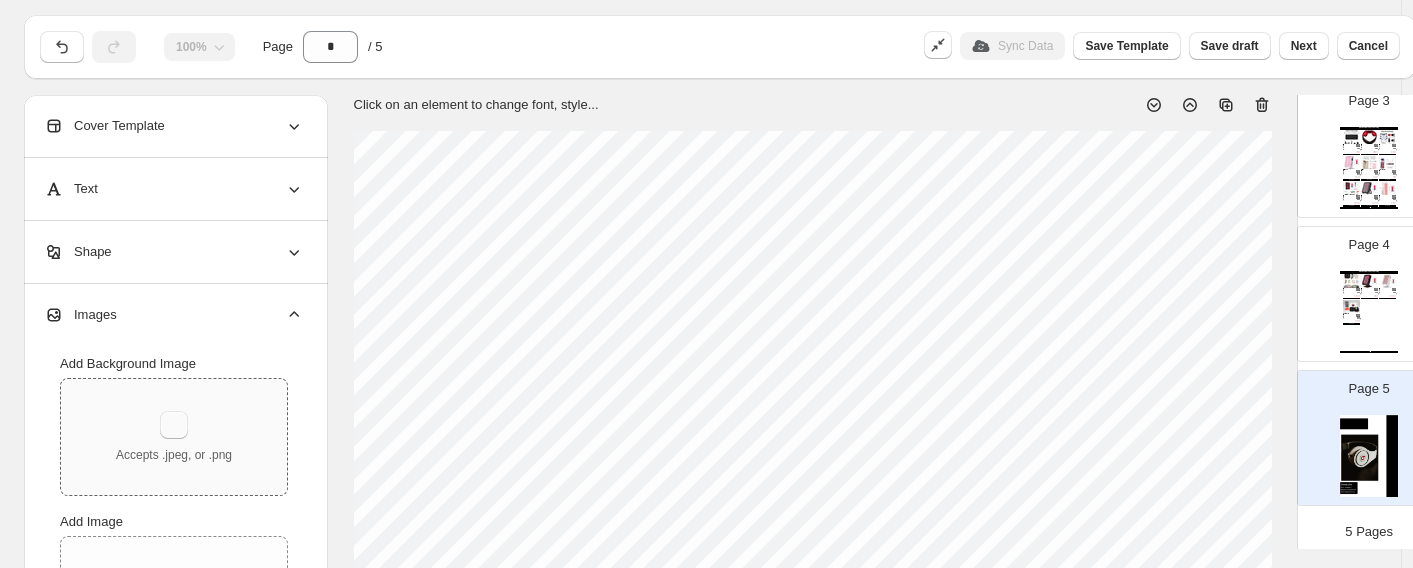 scroll, scrollTop: 240, scrollLeft: 0, axis: vertical 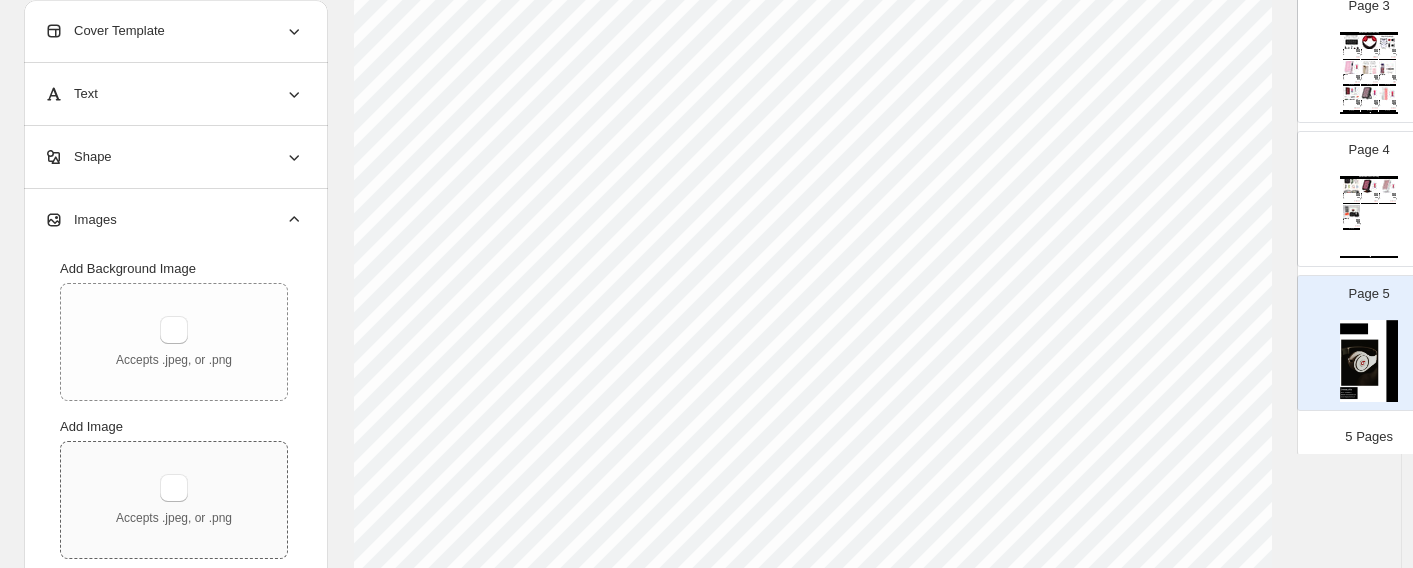 click on "Accepts .jpeg, or .png" at bounding box center (174, 500) 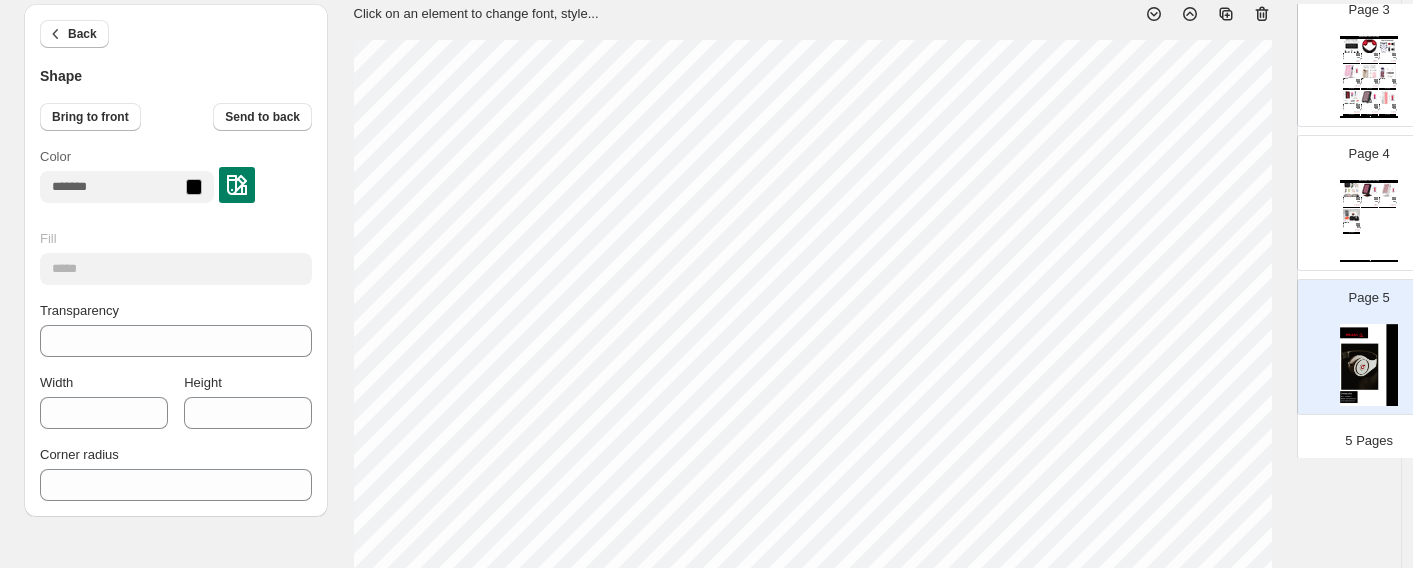 scroll, scrollTop: 36, scrollLeft: 0, axis: vertical 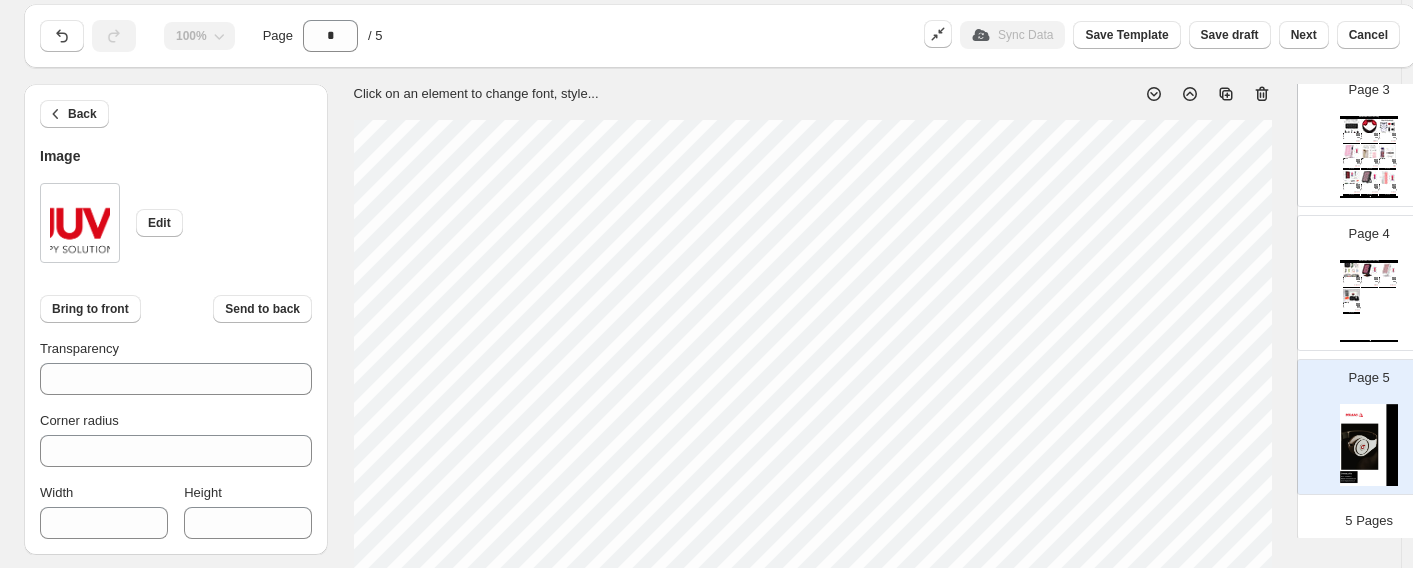 type on "***" 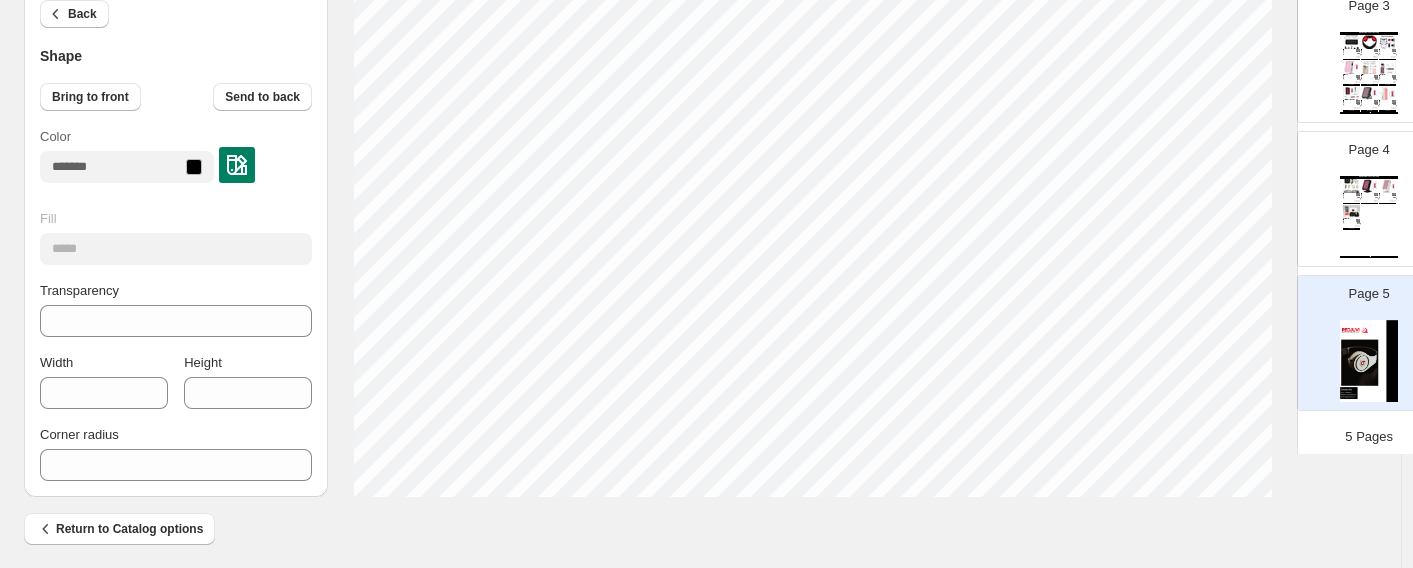 scroll, scrollTop: 857, scrollLeft: 0, axis: vertical 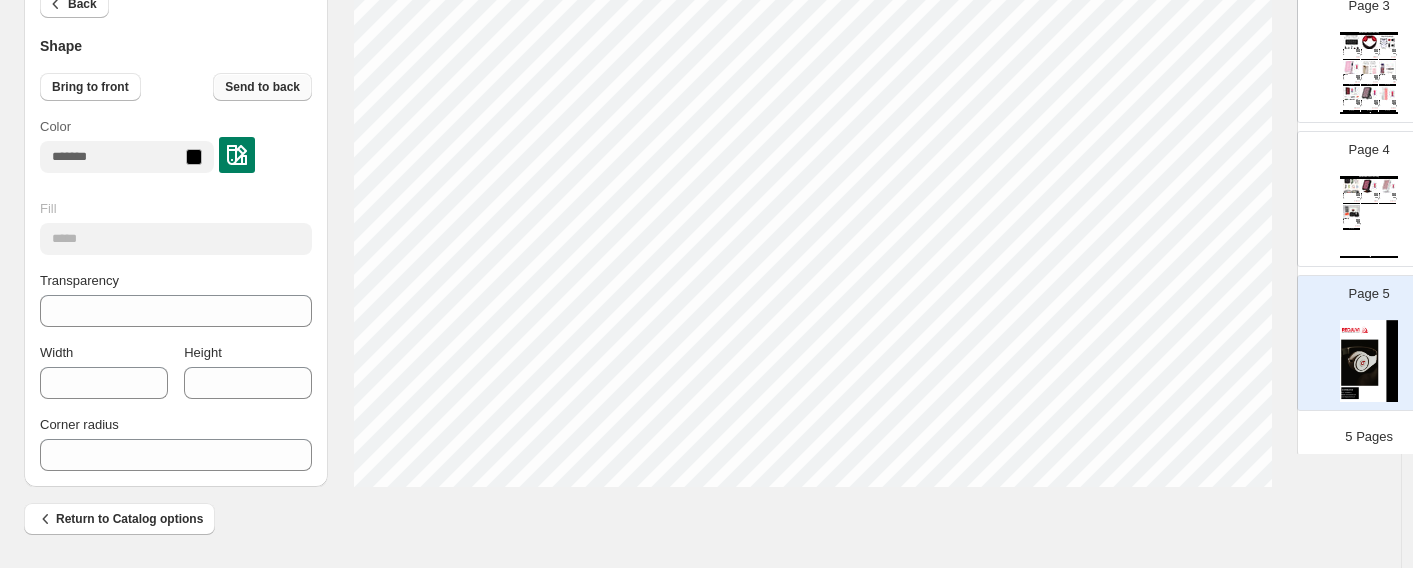 click on "Send to back" at bounding box center [262, 87] 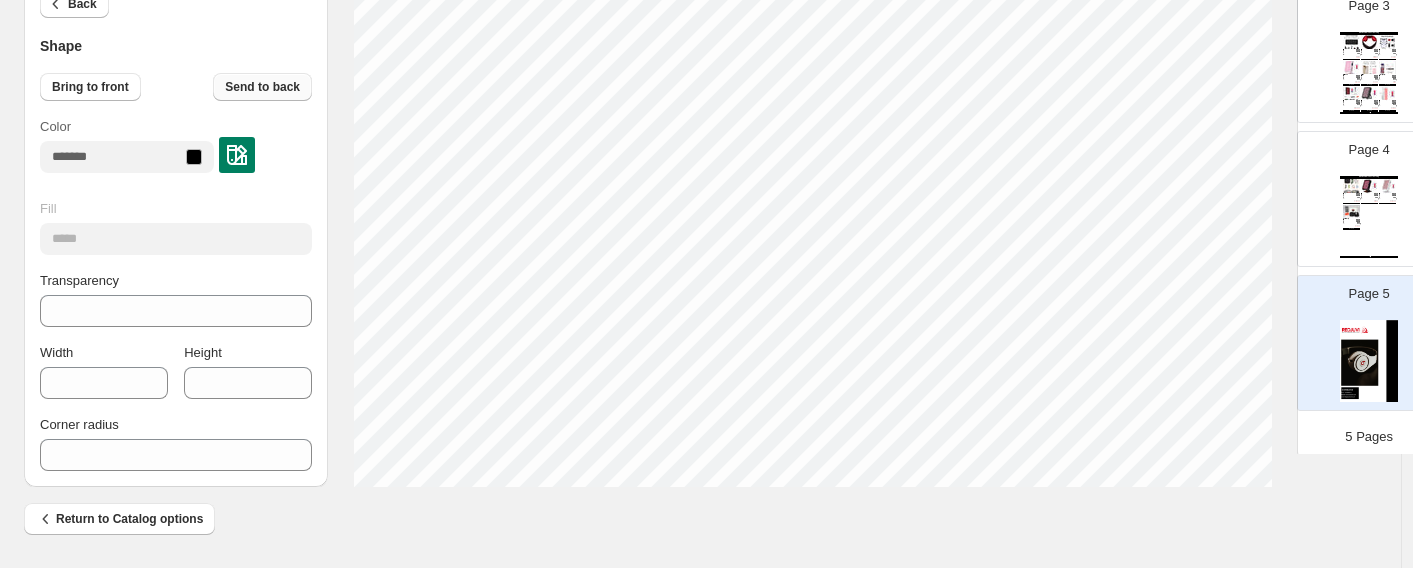click on "Send to back" at bounding box center (262, 87) 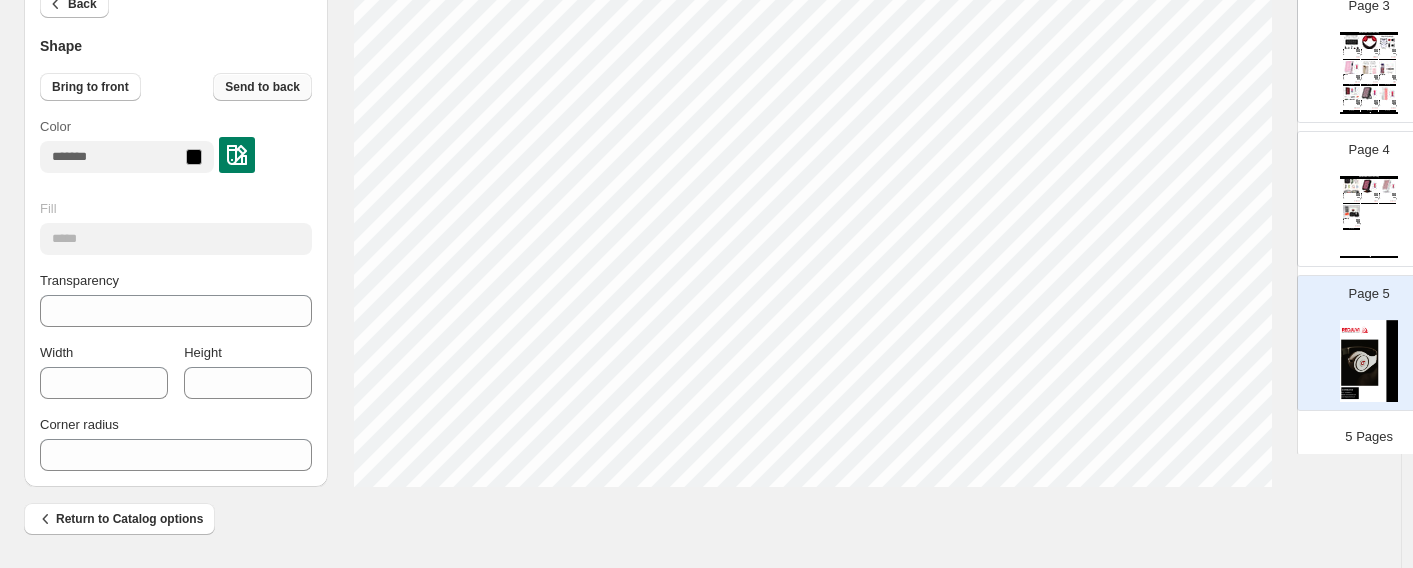 click on "Send to back" at bounding box center [262, 87] 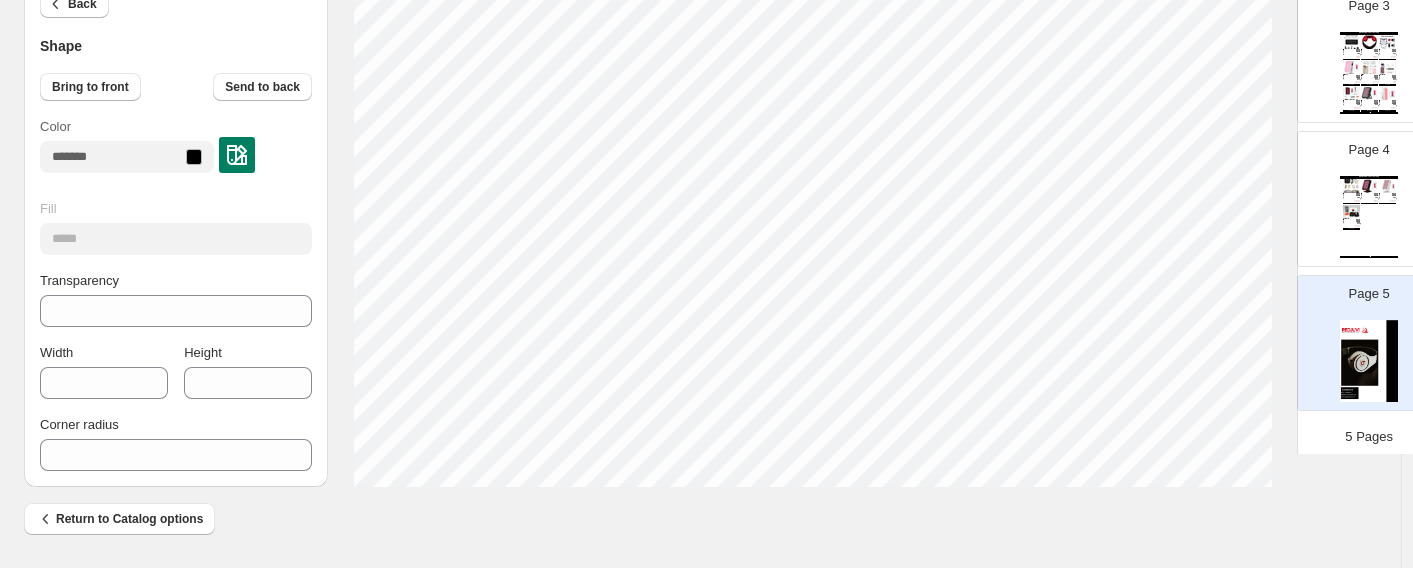 type on "***" 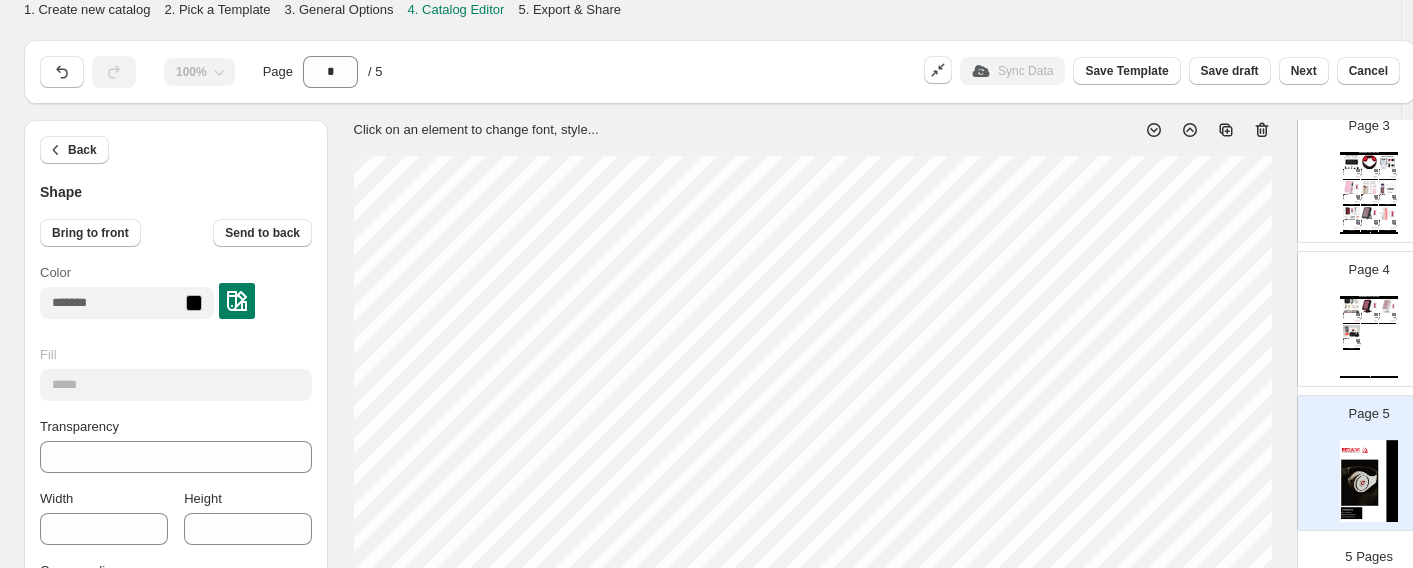 scroll, scrollTop: 130, scrollLeft: 0, axis: vertical 